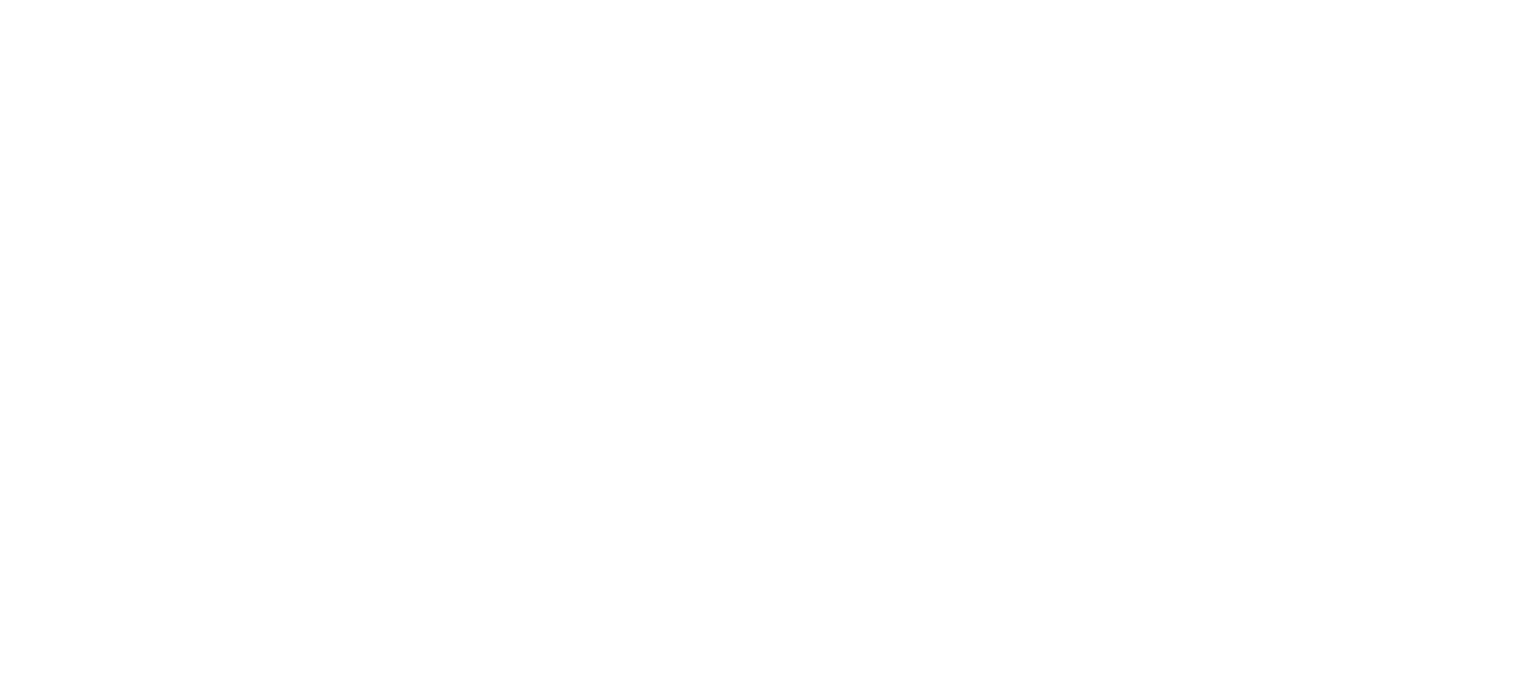 scroll, scrollTop: 0, scrollLeft: 0, axis: both 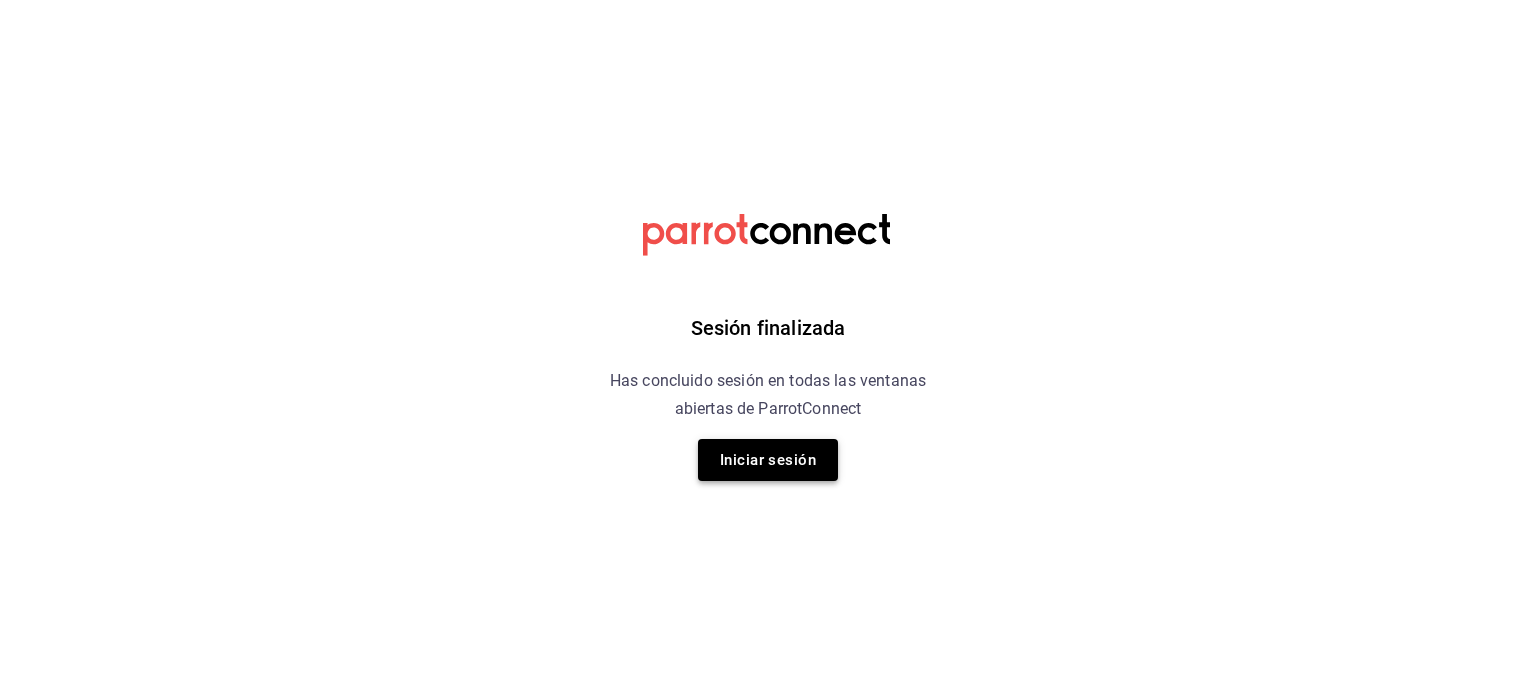click on "Iniciar sesión" at bounding box center [768, 460] 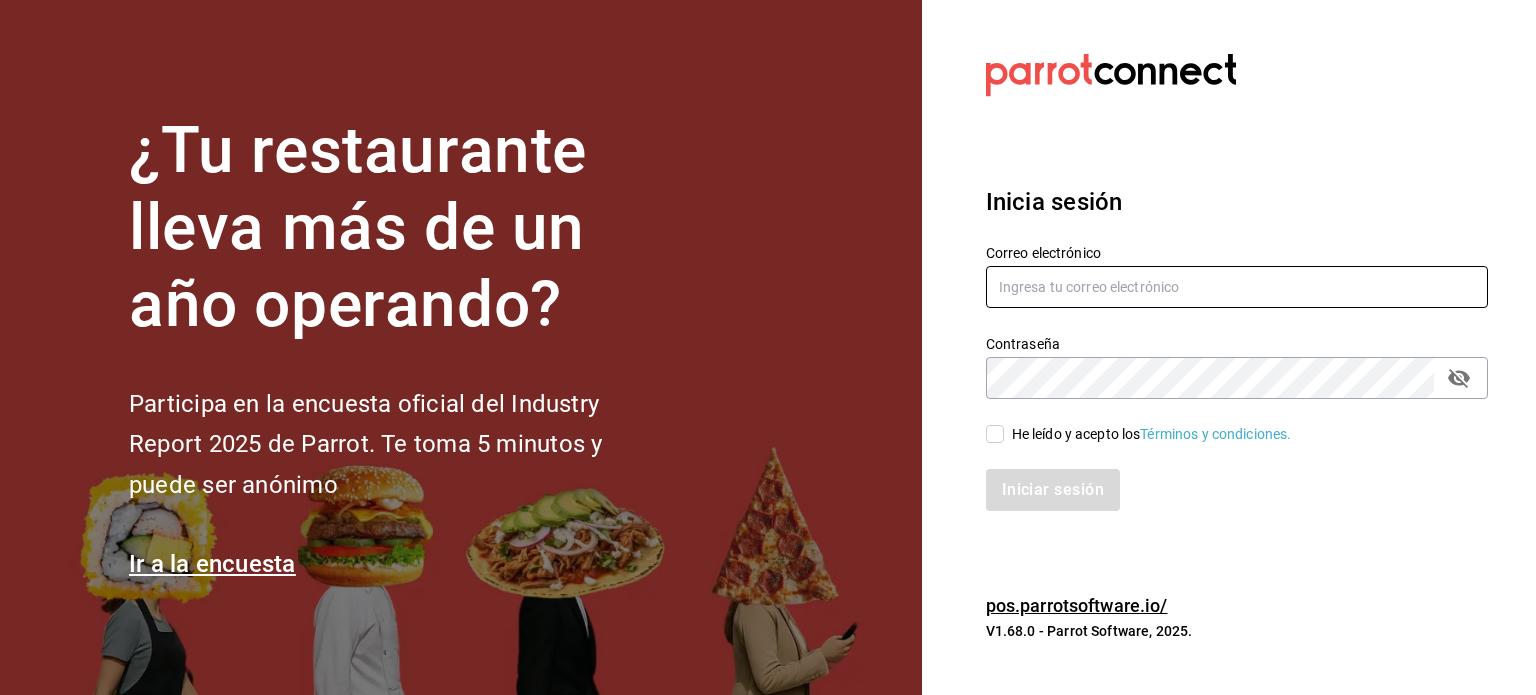 type on "[EMAIL]" 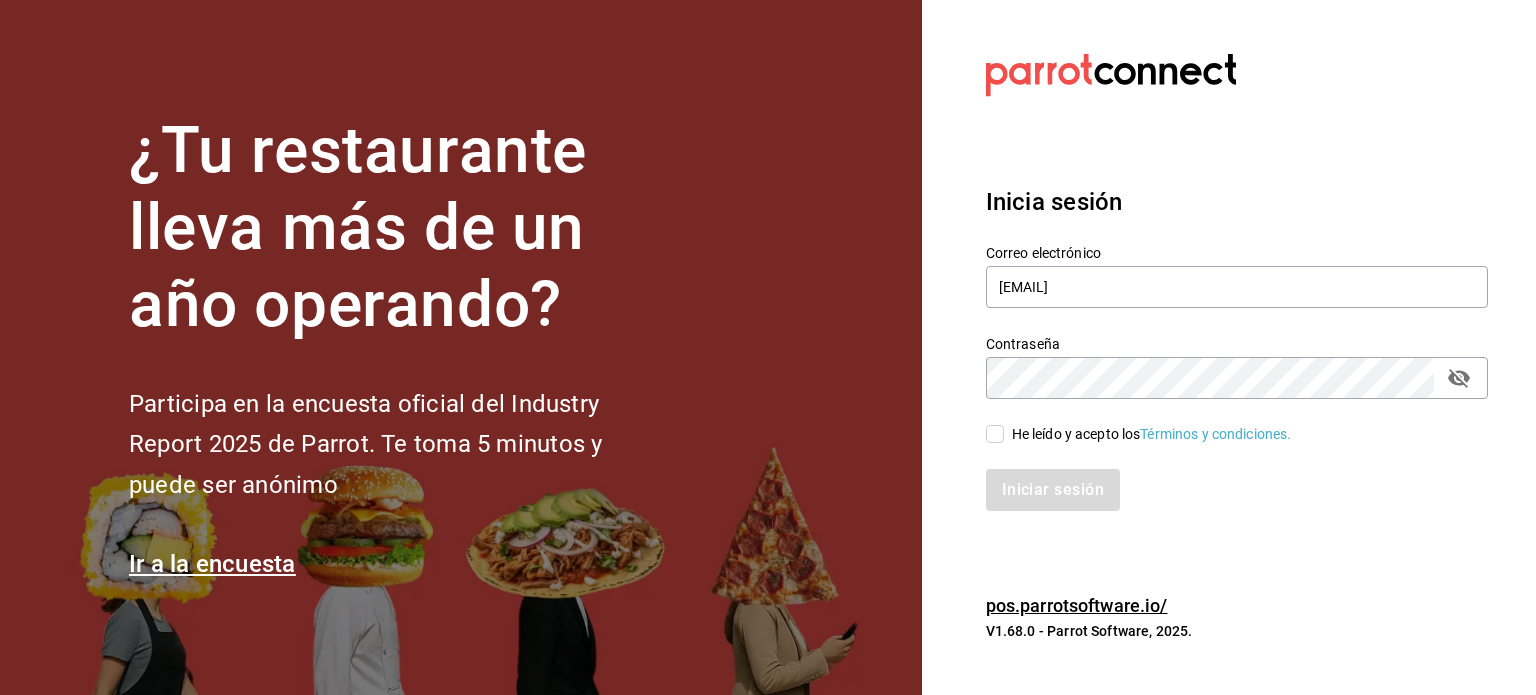click on "He leído y acepto los  Términos y condiciones." at bounding box center (995, 434) 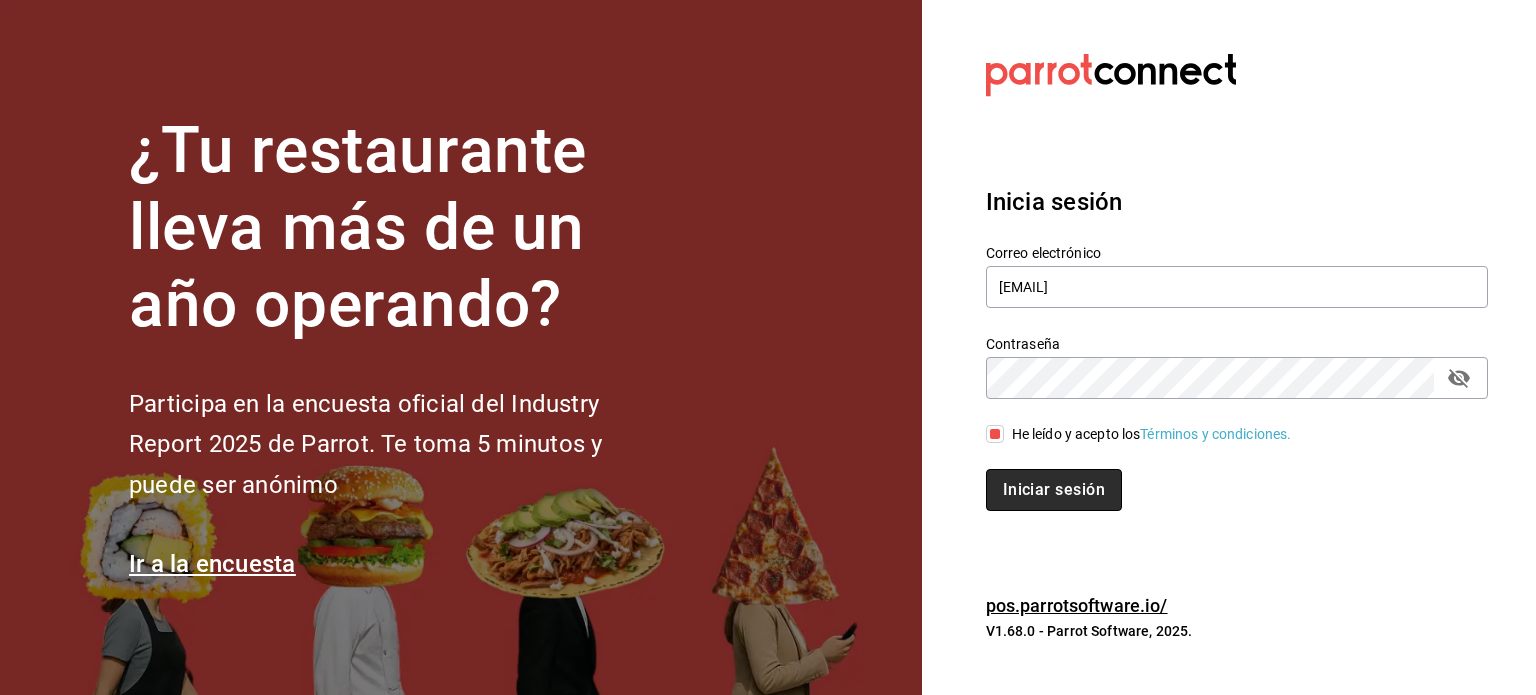 click on "Iniciar sesión" at bounding box center [1054, 490] 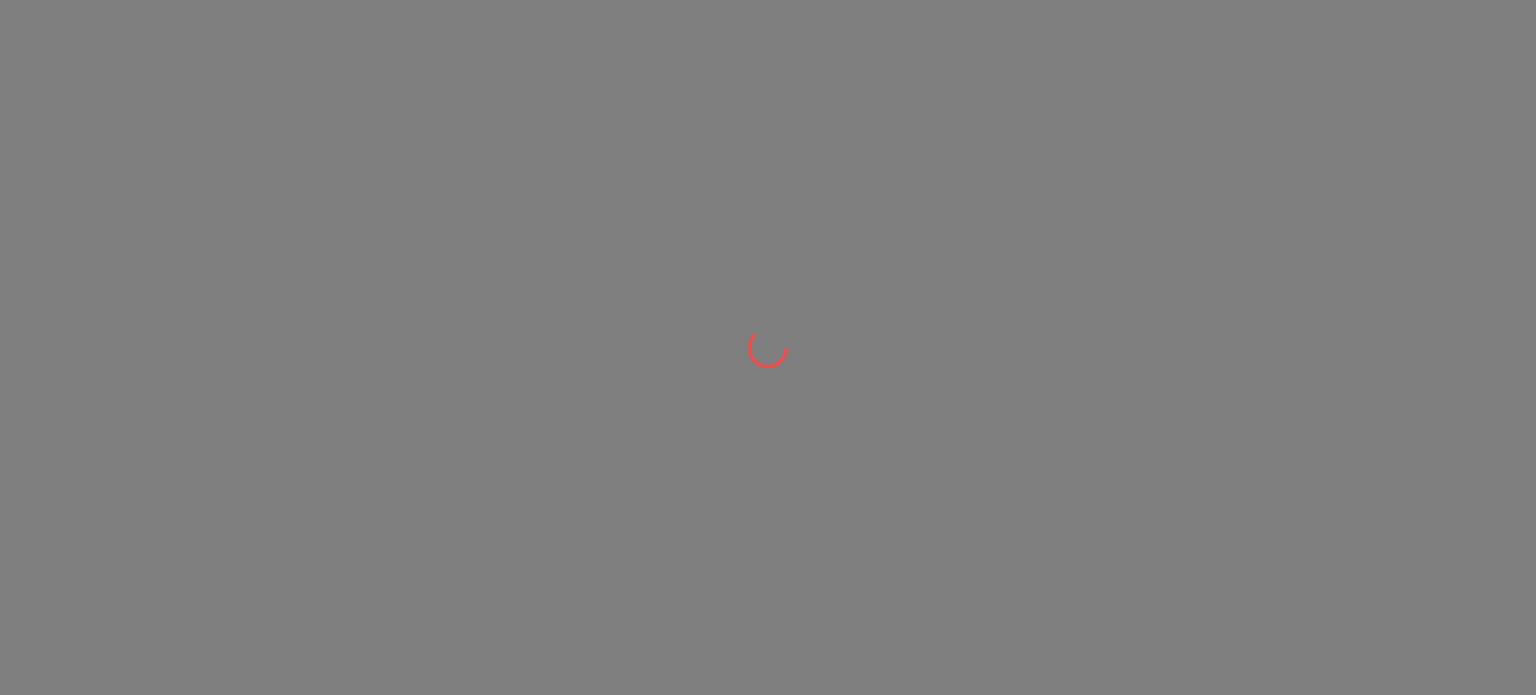 scroll, scrollTop: 0, scrollLeft: 0, axis: both 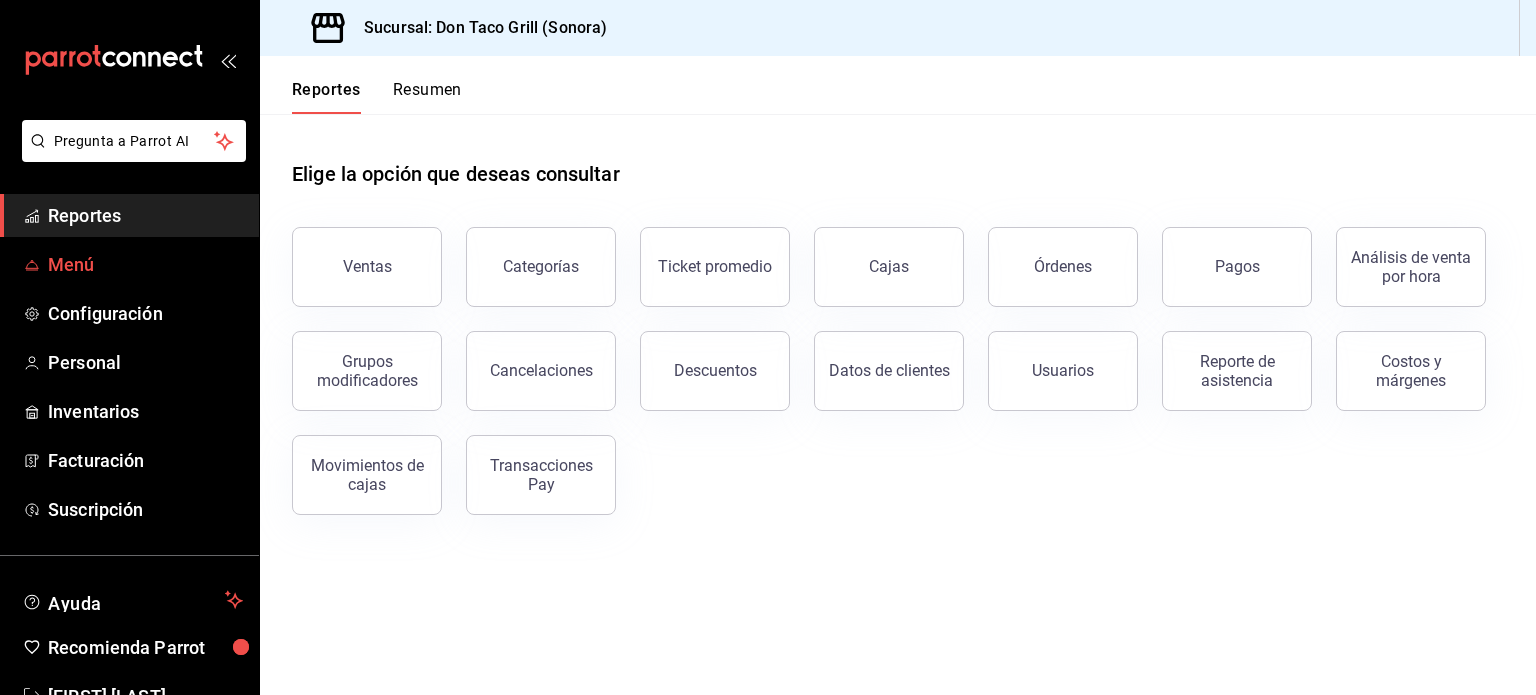 click on "Menú" at bounding box center [145, 264] 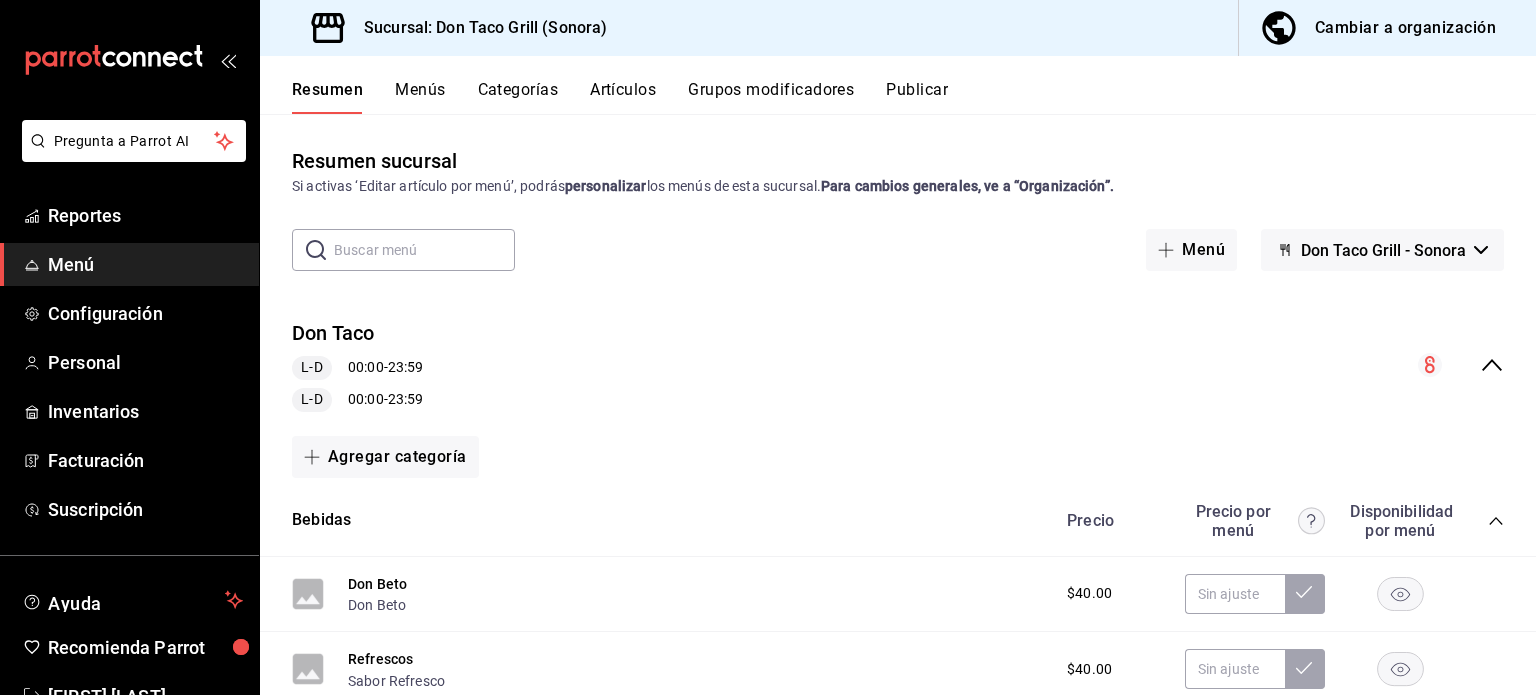 click on "Artículos" at bounding box center [623, 97] 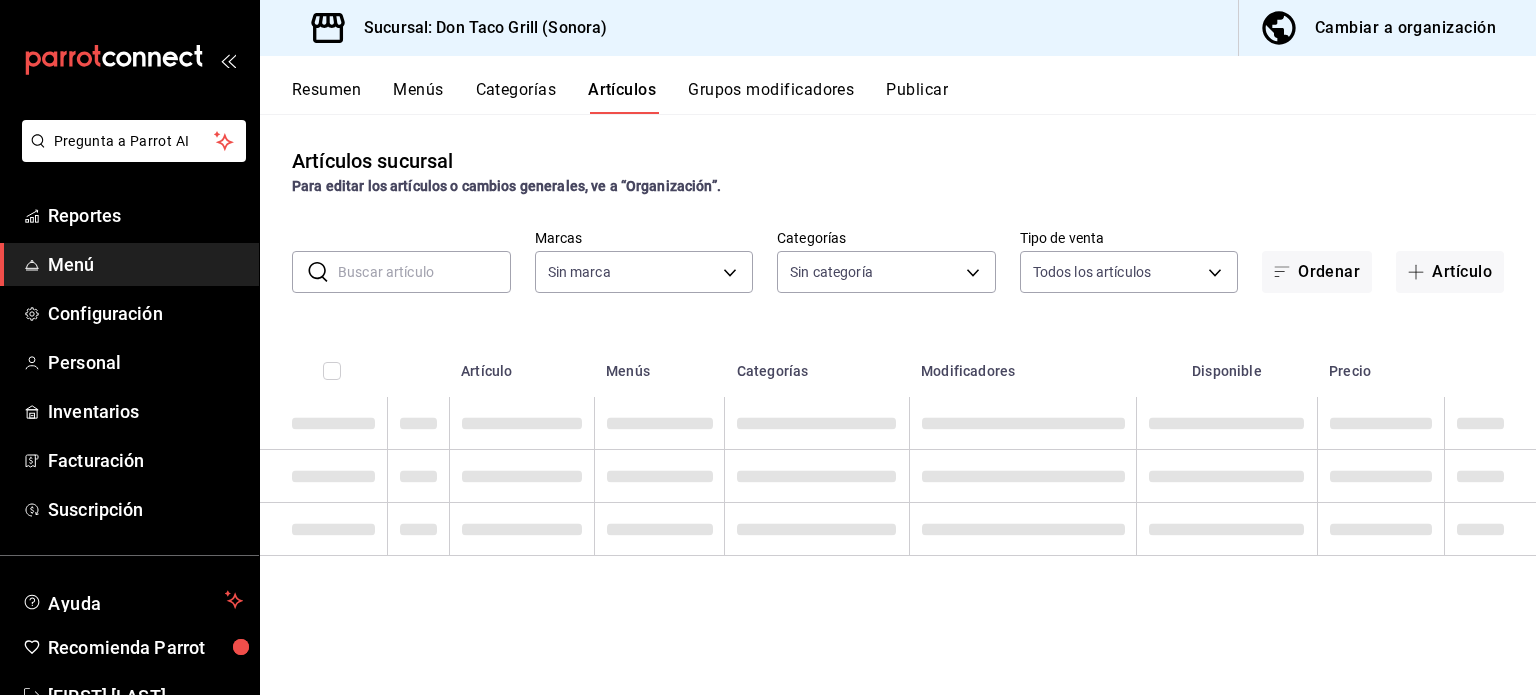 type on "25a5226d-1625-4ca5-a08d-1c30f41e7a5b,21d27555-baf0-44b7-a6a7-5d9dd9fbe499" 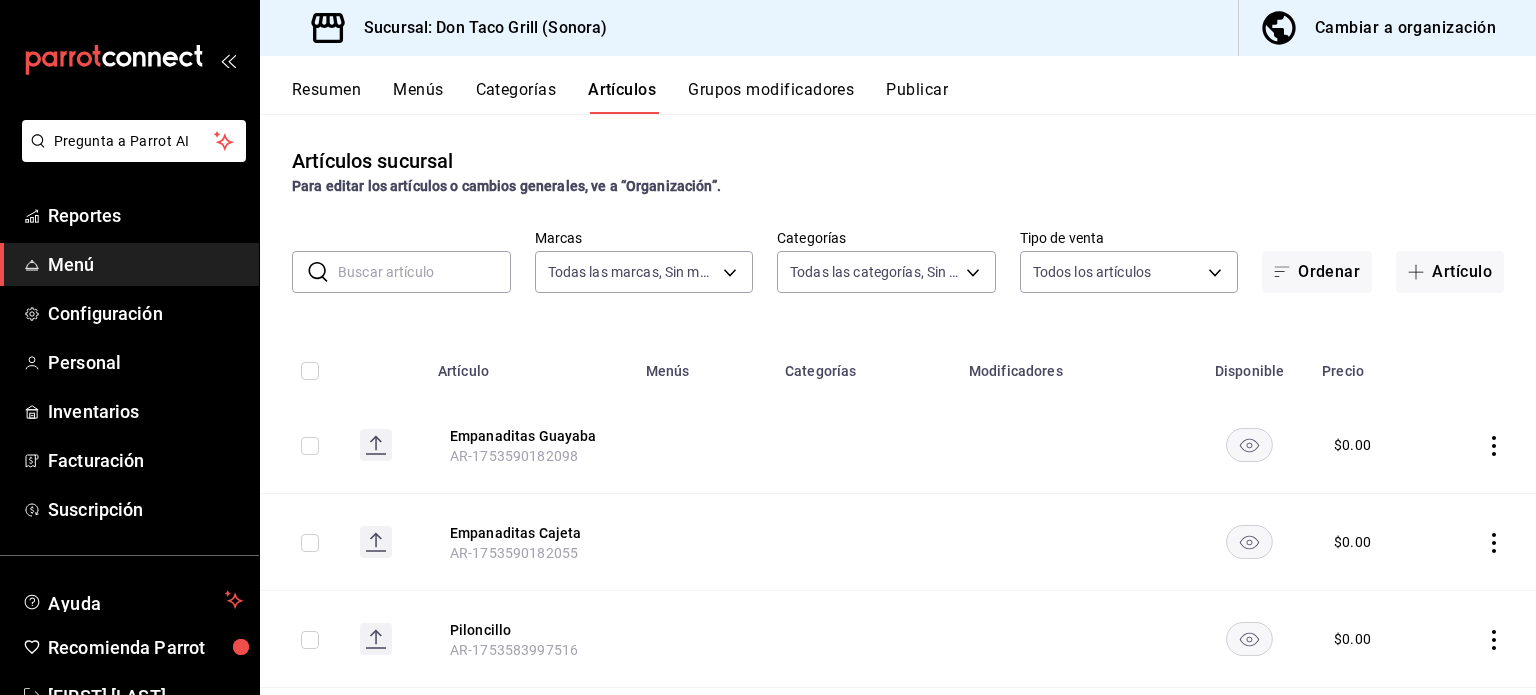 type on "24718b76-9c74-47ed-b257-b6484d8bcc69,06913695-f3a8-4860-be59-af69eab3d834,e7982109-ea88-4352-b920-eb455675c302,8ad3c4a8-deb7-4970-8cce-18421152662a,0679357b-3823-46f4-9741-2c610d82ea9f,76922d1f-b16c-49da-943b-41665e46a4bb,311173a9-49bb-482d-8432-5a0f7fe24097,21114d11-f094-4023-bb17-ad550c9411b5,427c8cd7-daba-492b-be05-43e63bf195b0,89b777e8-5c4e-4848-a6bd-53984f9b59bd,d02f0453-6007-425f-91f1-5b27955cdb35" 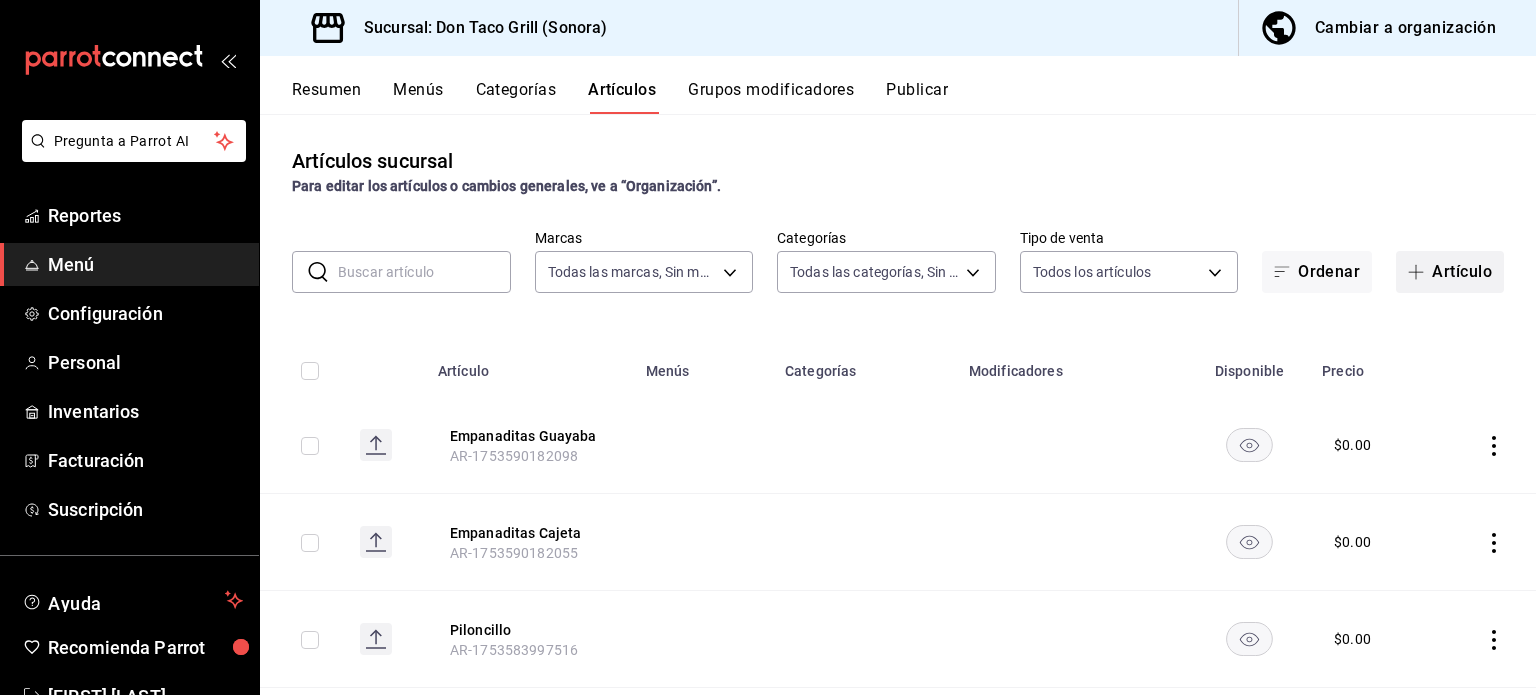 click on "Artículo" at bounding box center (1450, 272) 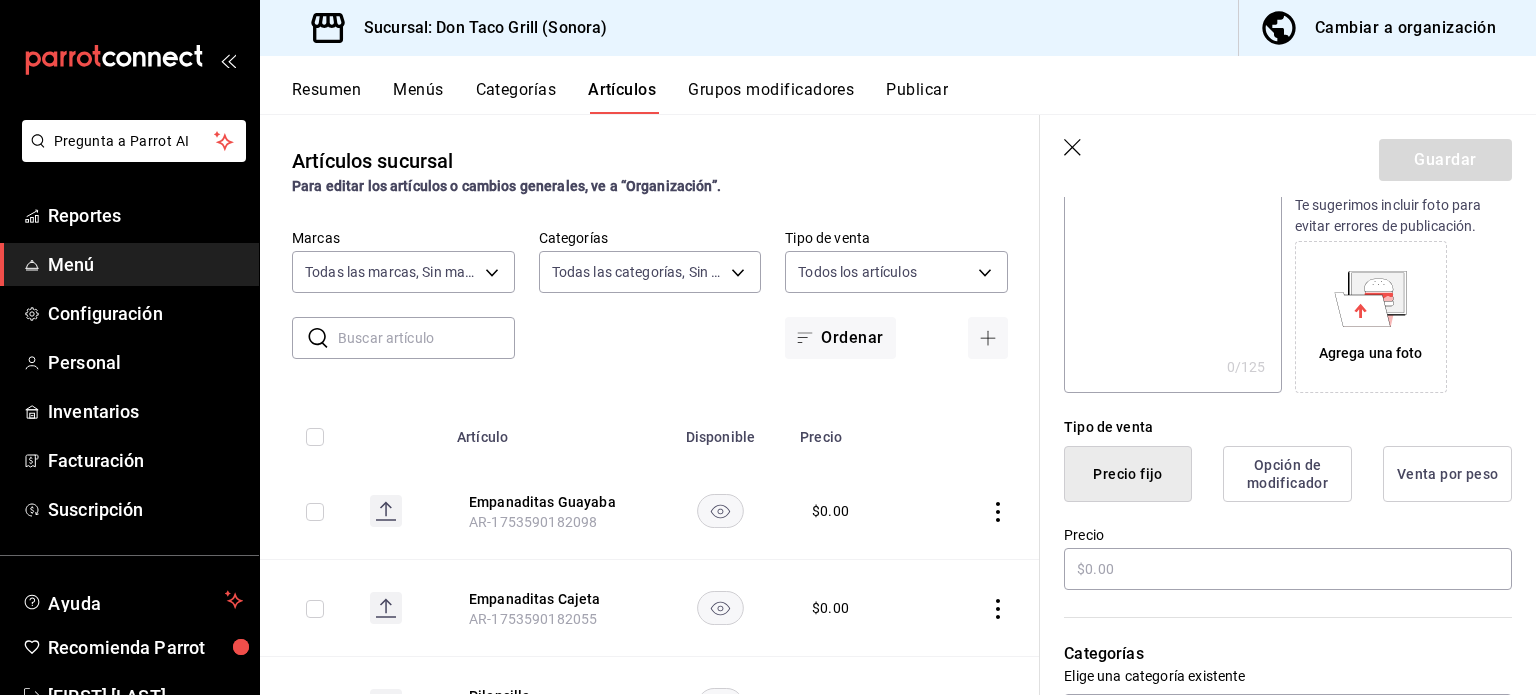 scroll, scrollTop: 68, scrollLeft: 0, axis: vertical 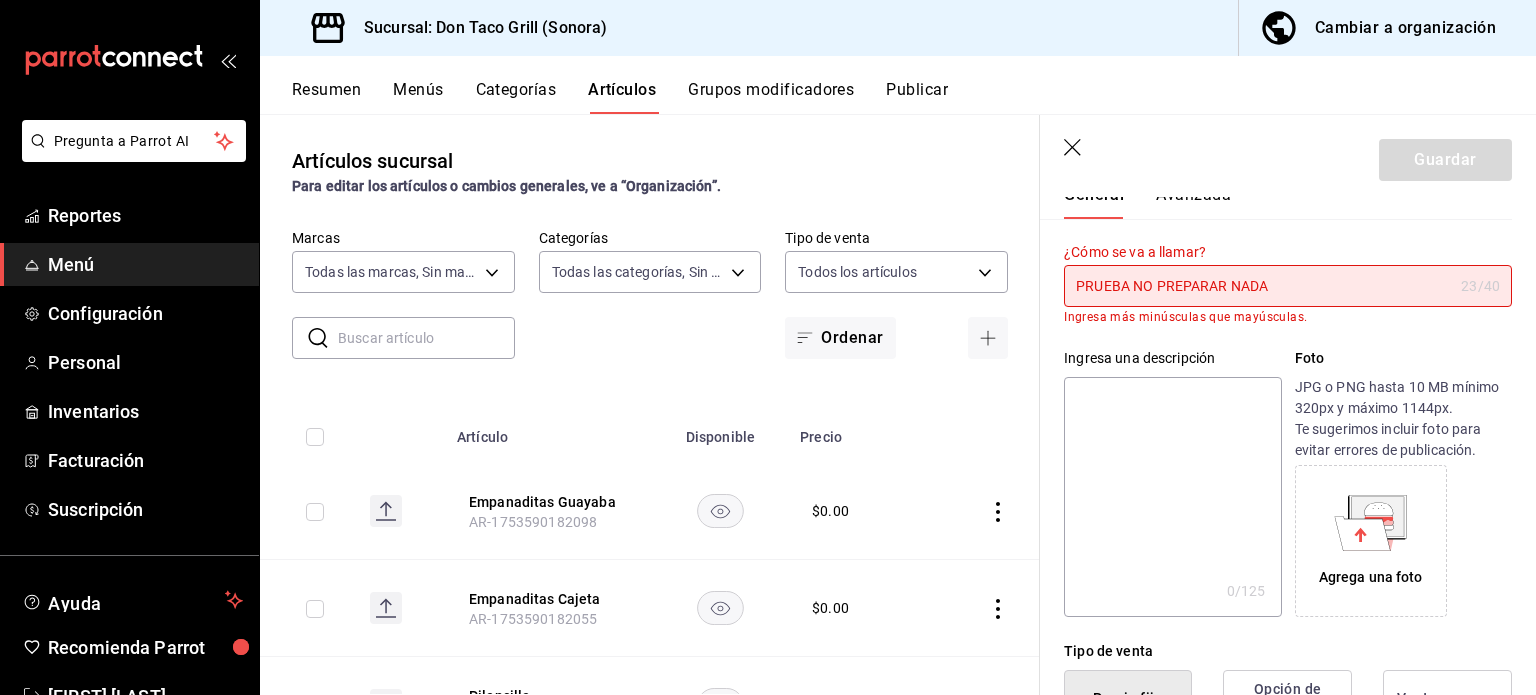 click on "¿Cómo se va a llamar? PRUEBA NO PREPARAR NADA 23 /40 ¿Cómo se va a llamar? Ingresa más minúsculas que mayúsculas." at bounding box center (1276, 271) 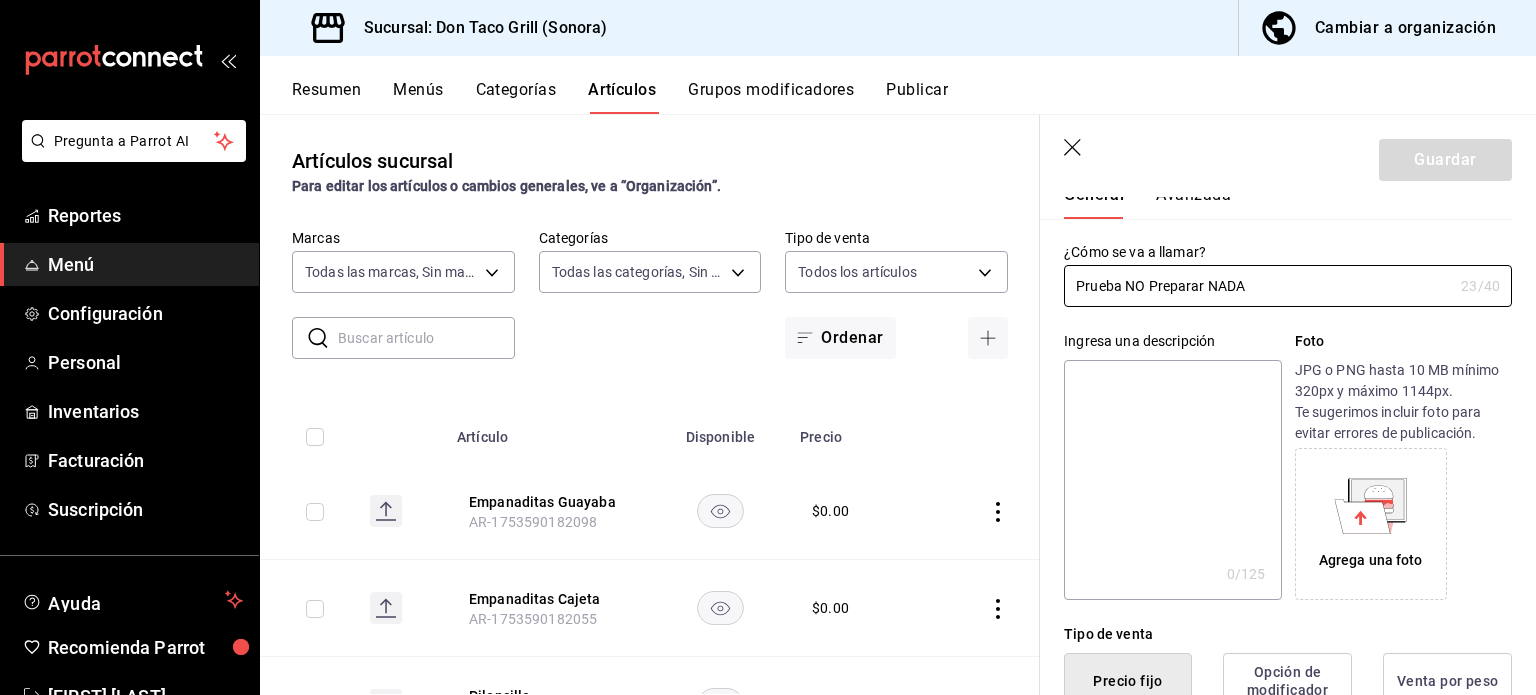 scroll, scrollTop: 376, scrollLeft: 0, axis: vertical 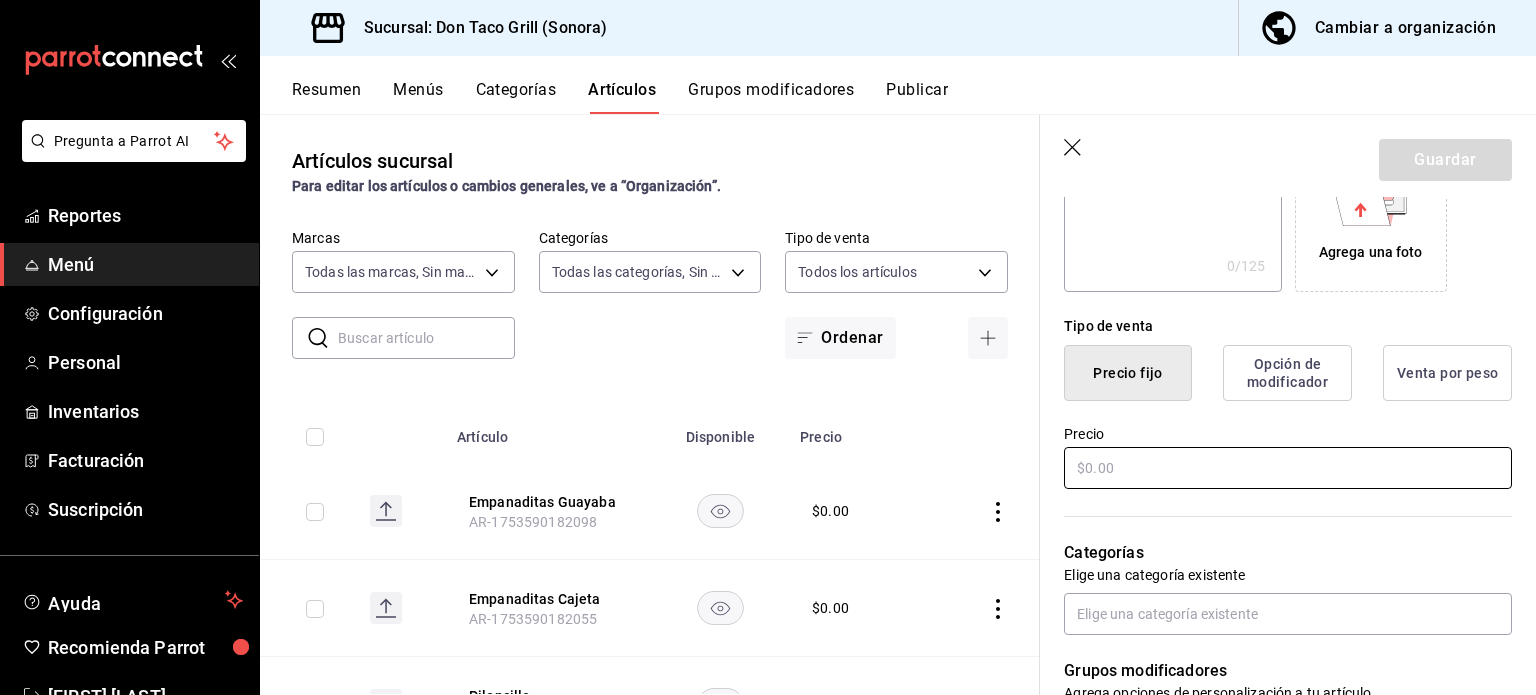 type on "Prueba NO Preparar NADA" 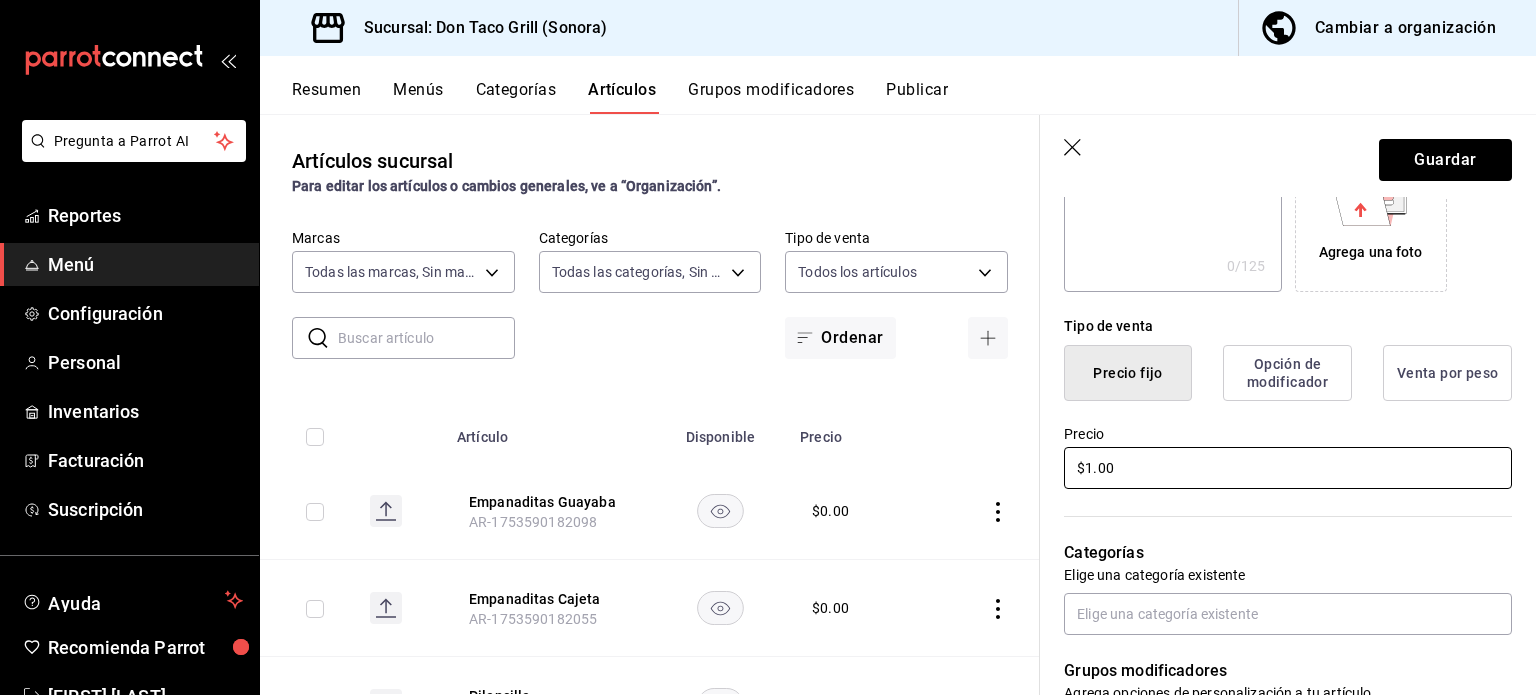 type on "$1.00" 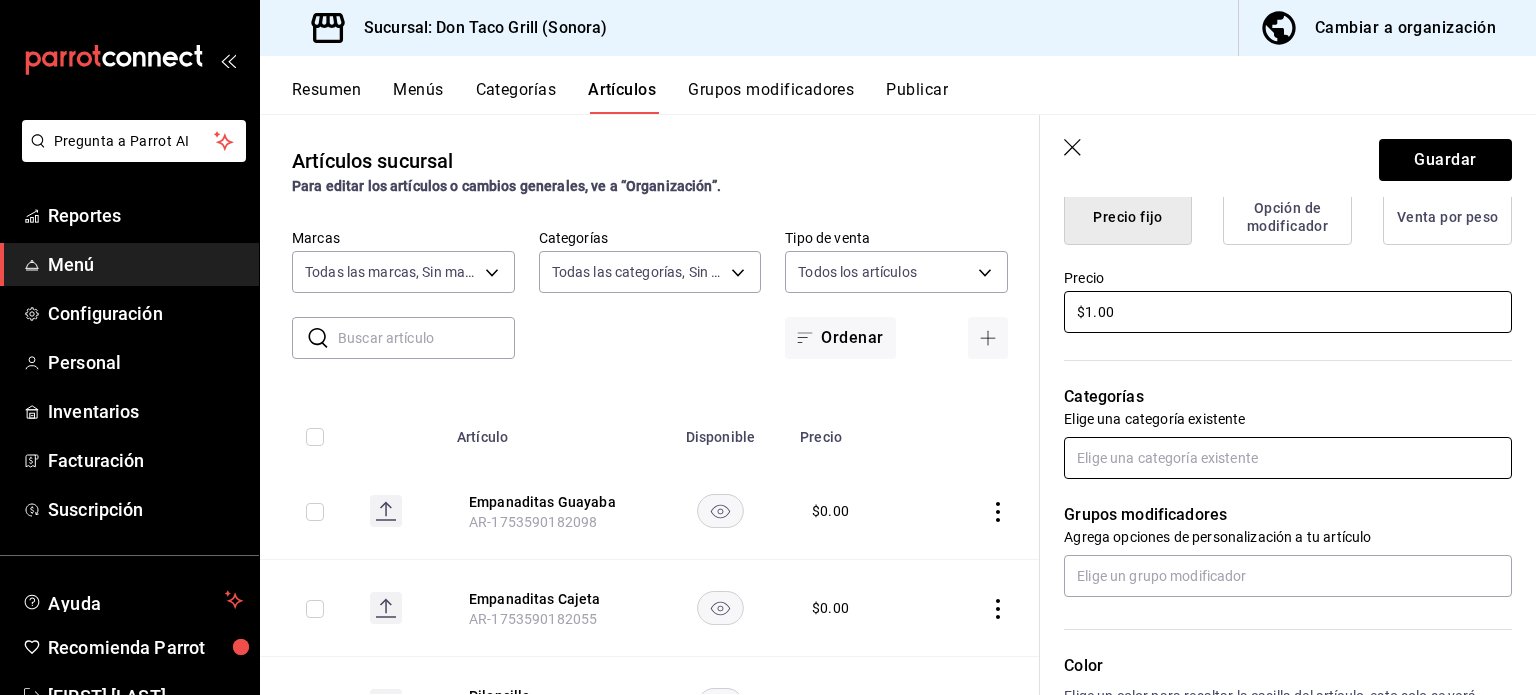 scroll, scrollTop: 538, scrollLeft: 0, axis: vertical 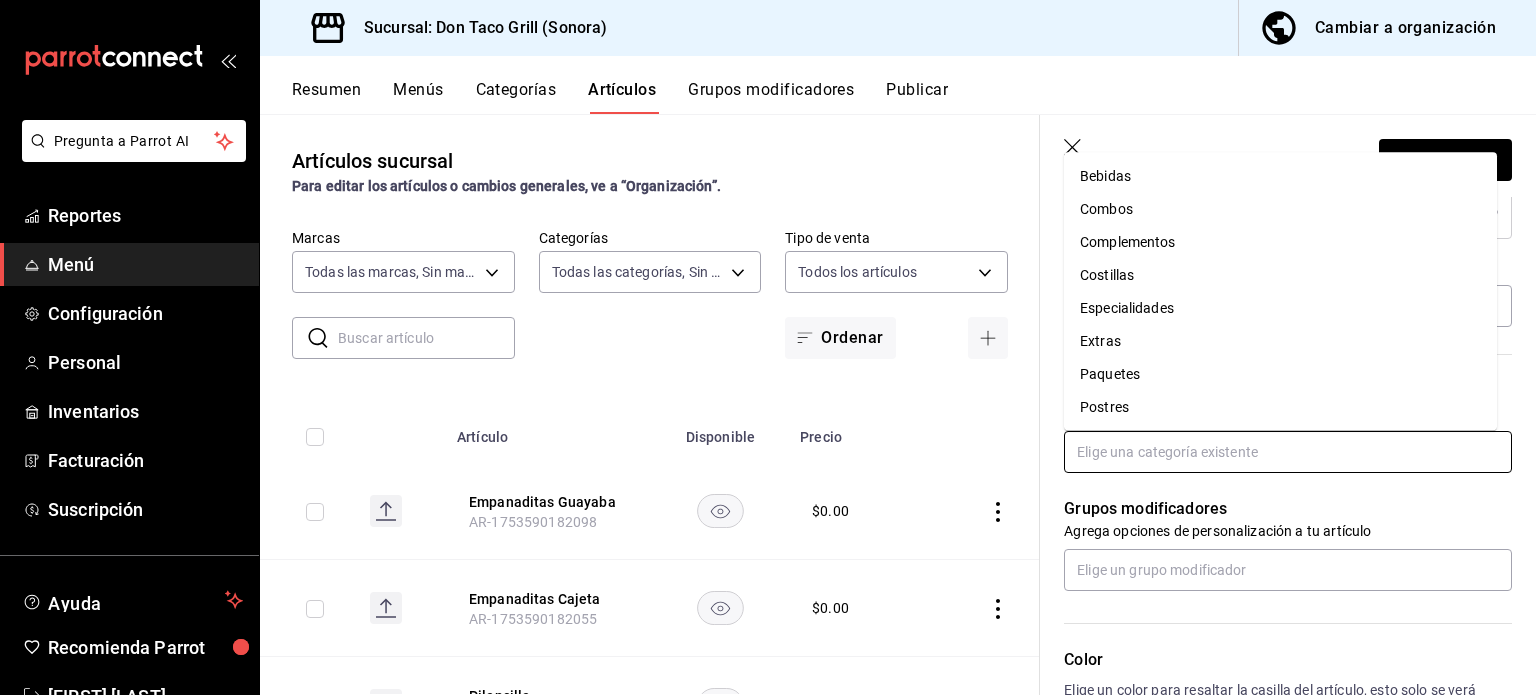 click at bounding box center [1288, 452] 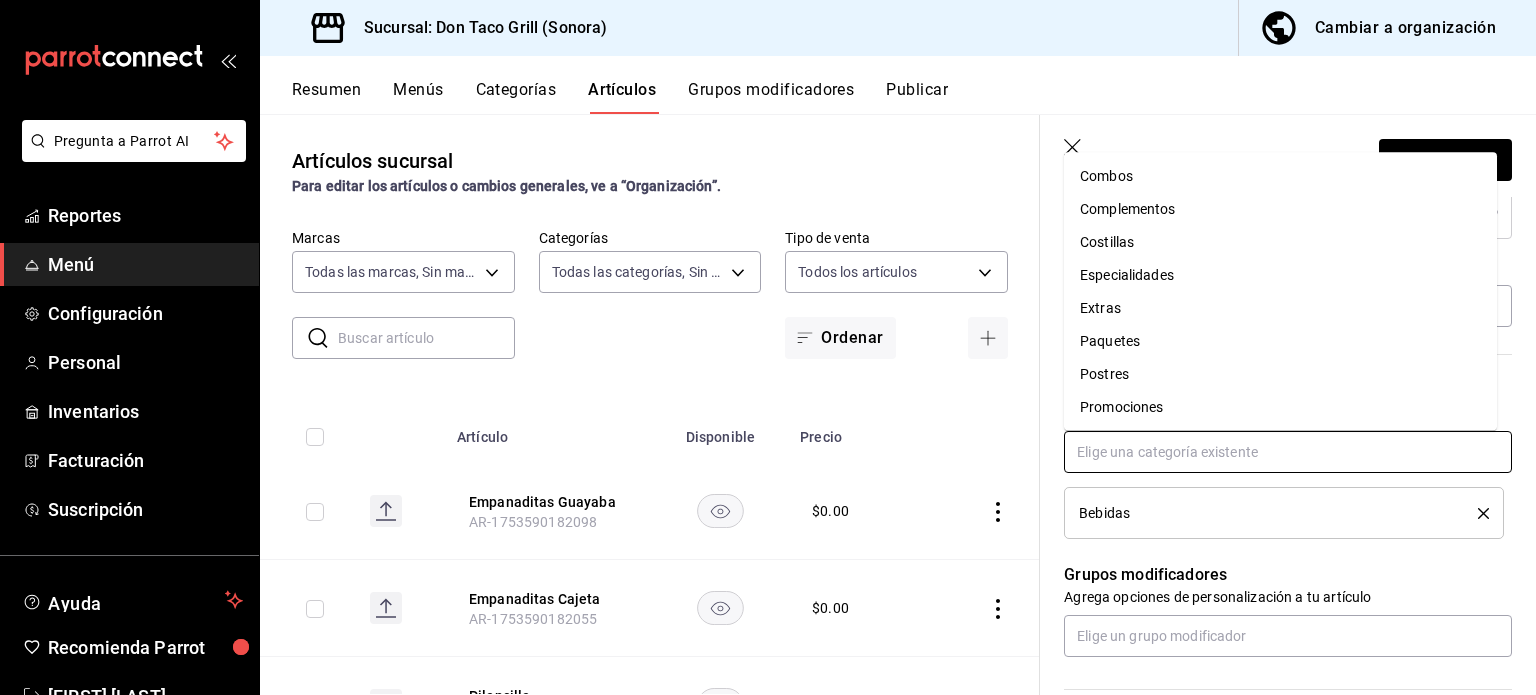 click at bounding box center [1288, 452] 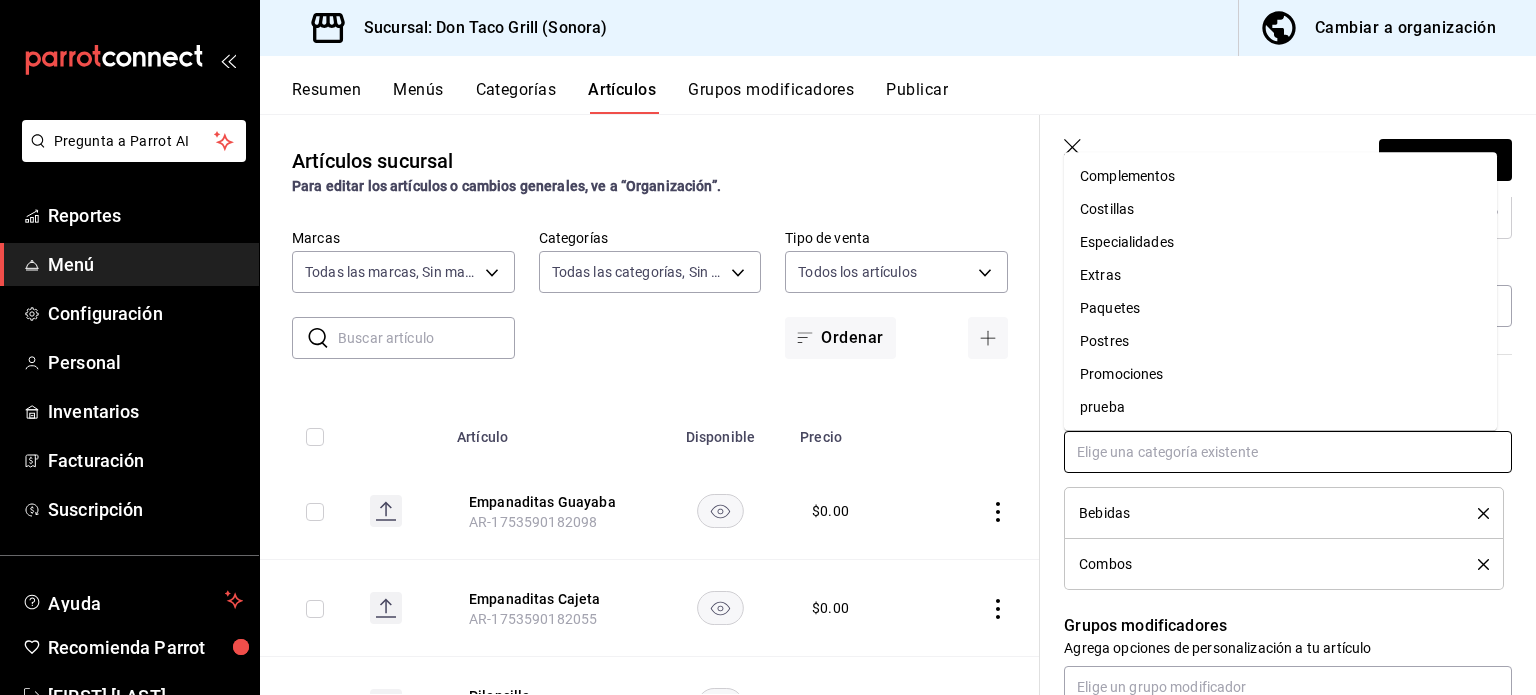 click at bounding box center (1288, 452) 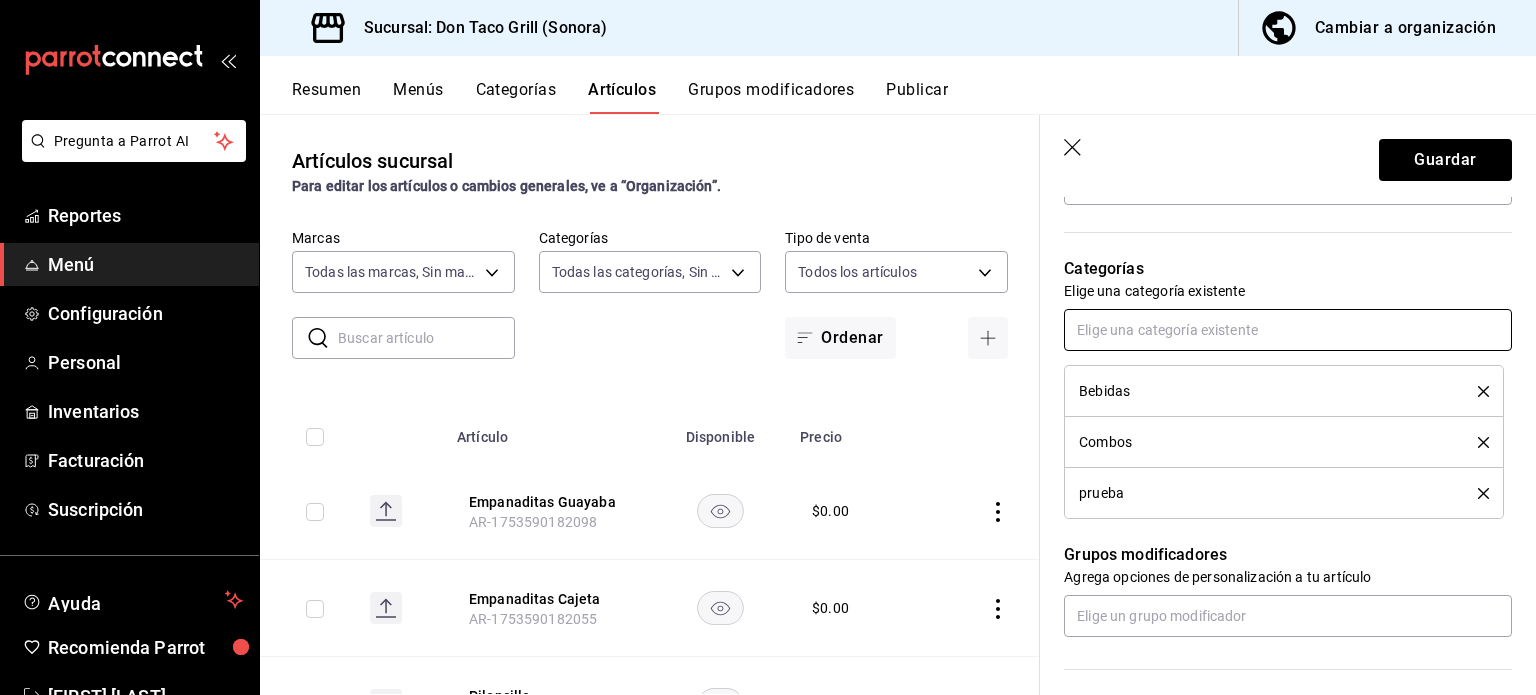scroll, scrollTop: 662, scrollLeft: 0, axis: vertical 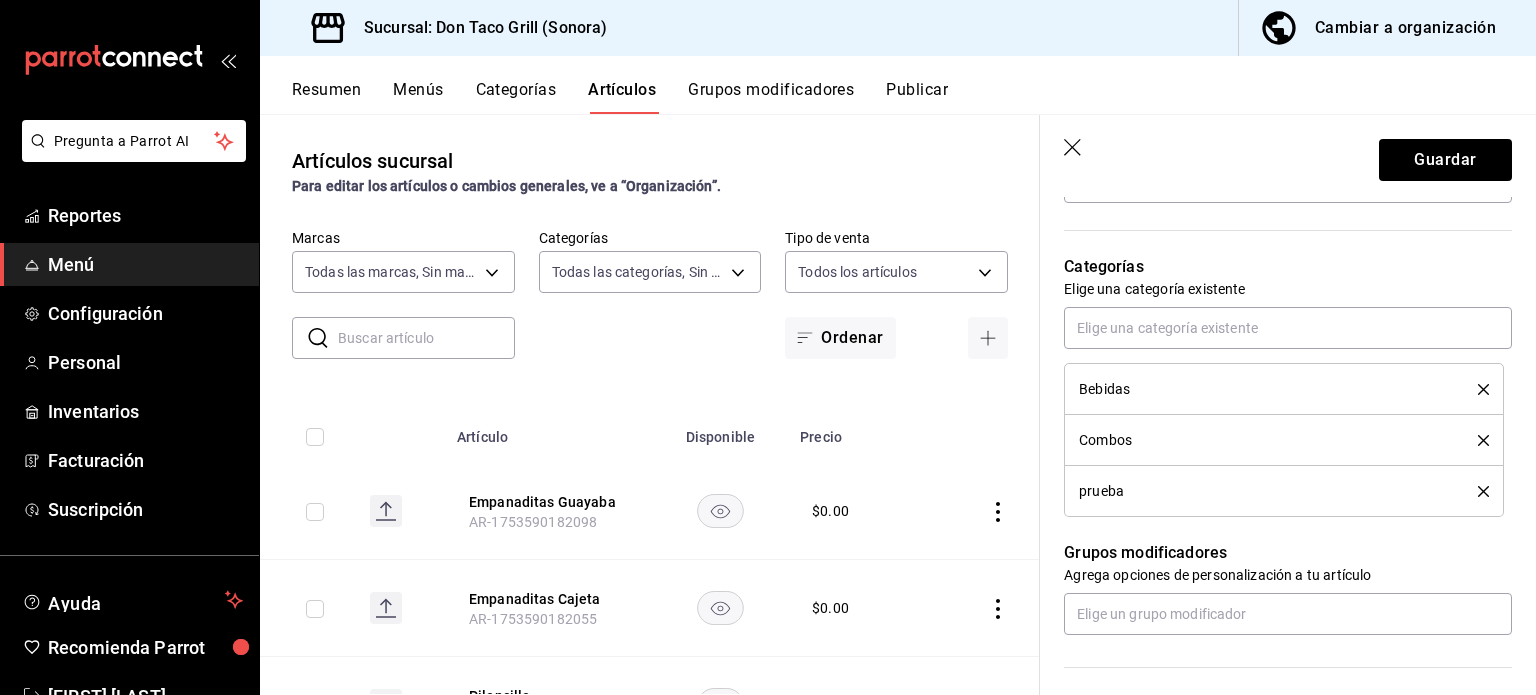 click at bounding box center (1476, 491) 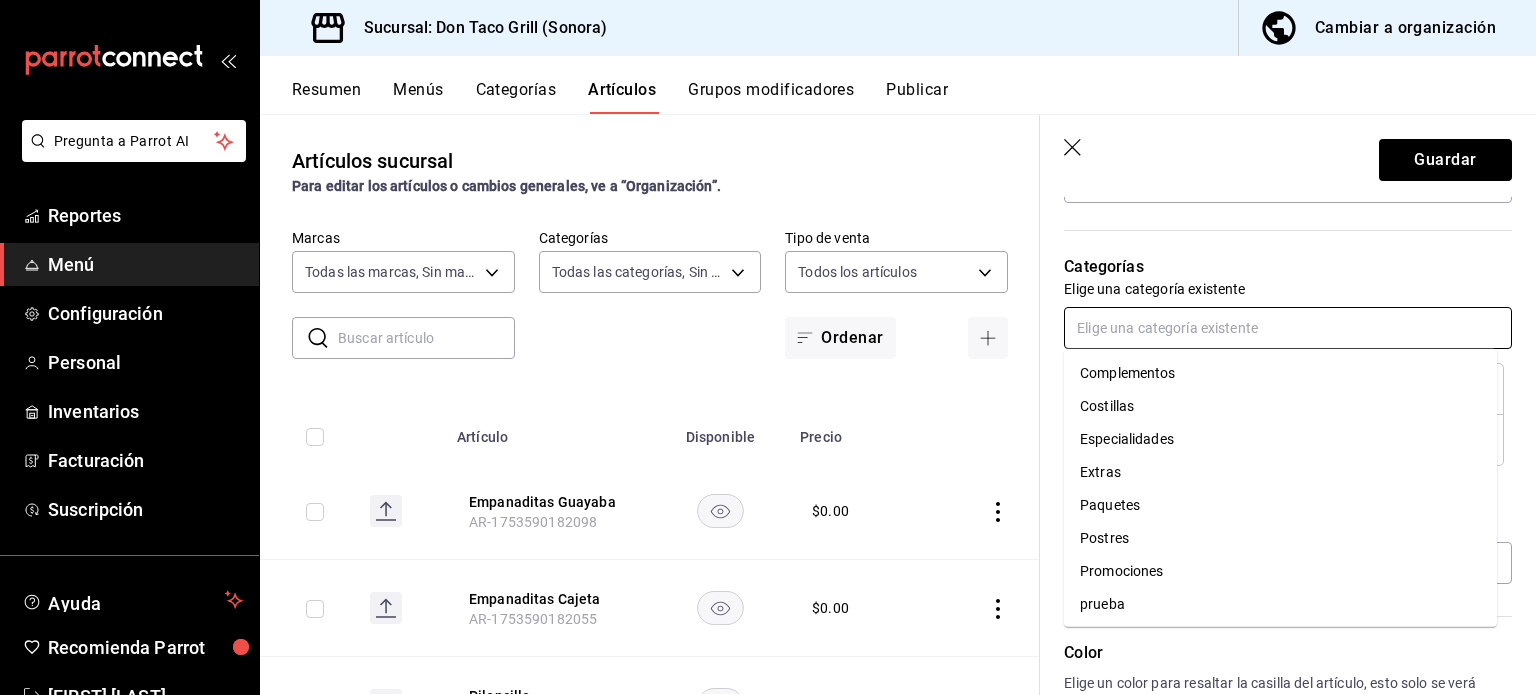 click at bounding box center (1288, 328) 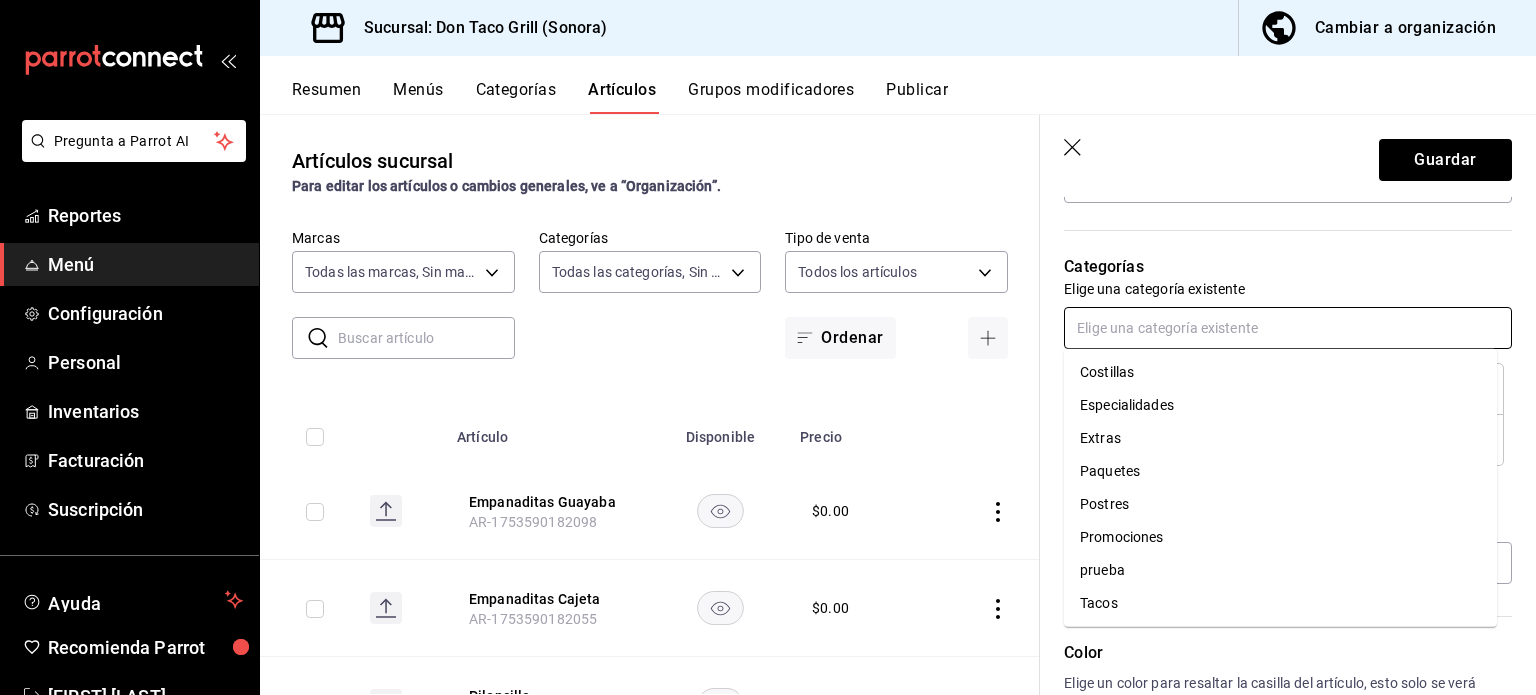 click on "Tacos" at bounding box center (1280, 603) 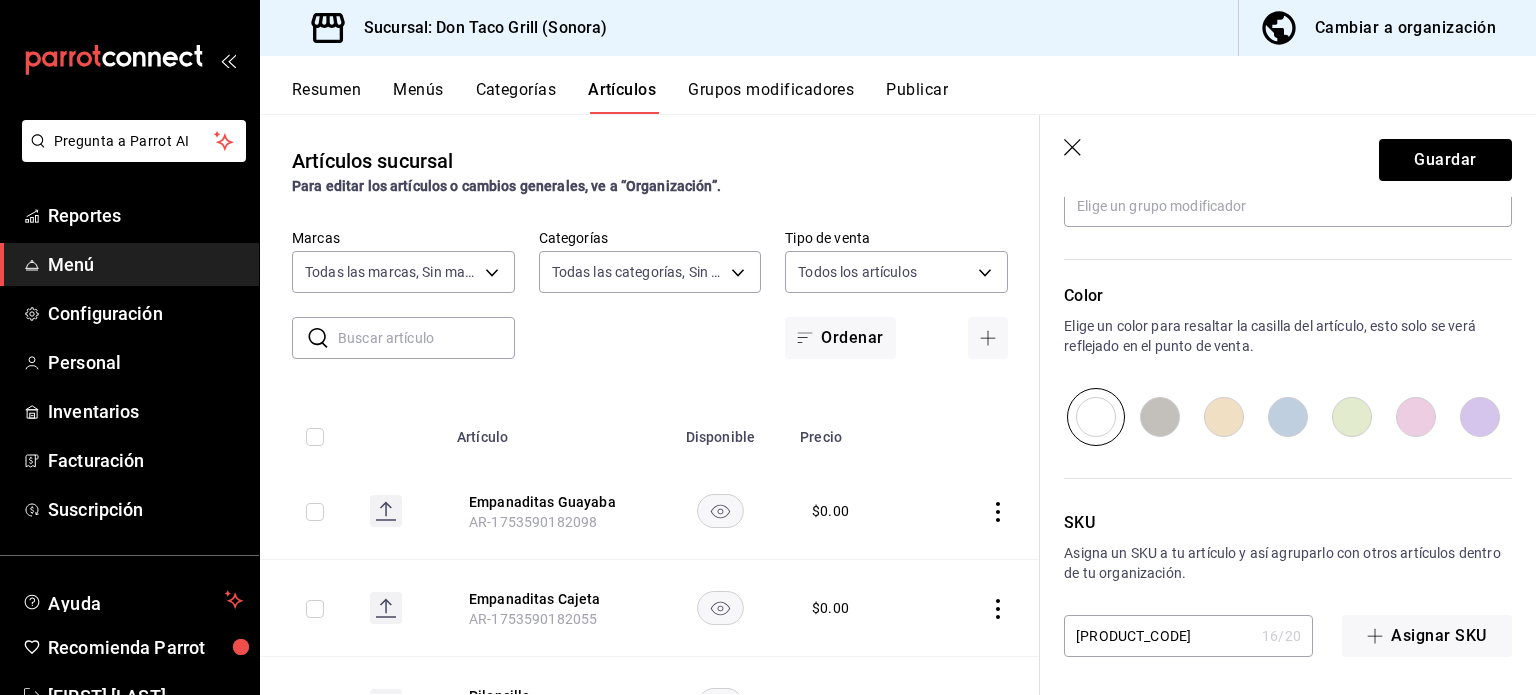 scroll, scrollTop: 978, scrollLeft: 0, axis: vertical 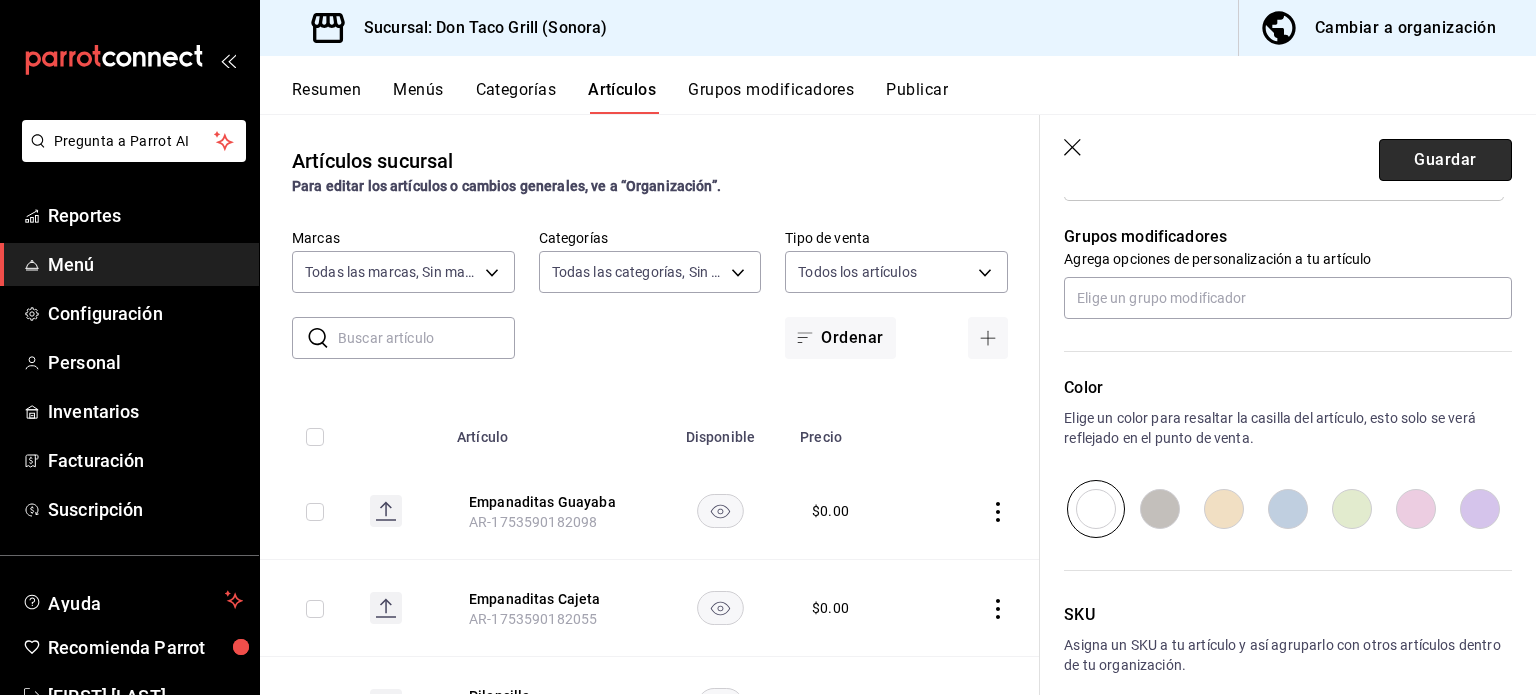 click on "Guardar" at bounding box center (1445, 160) 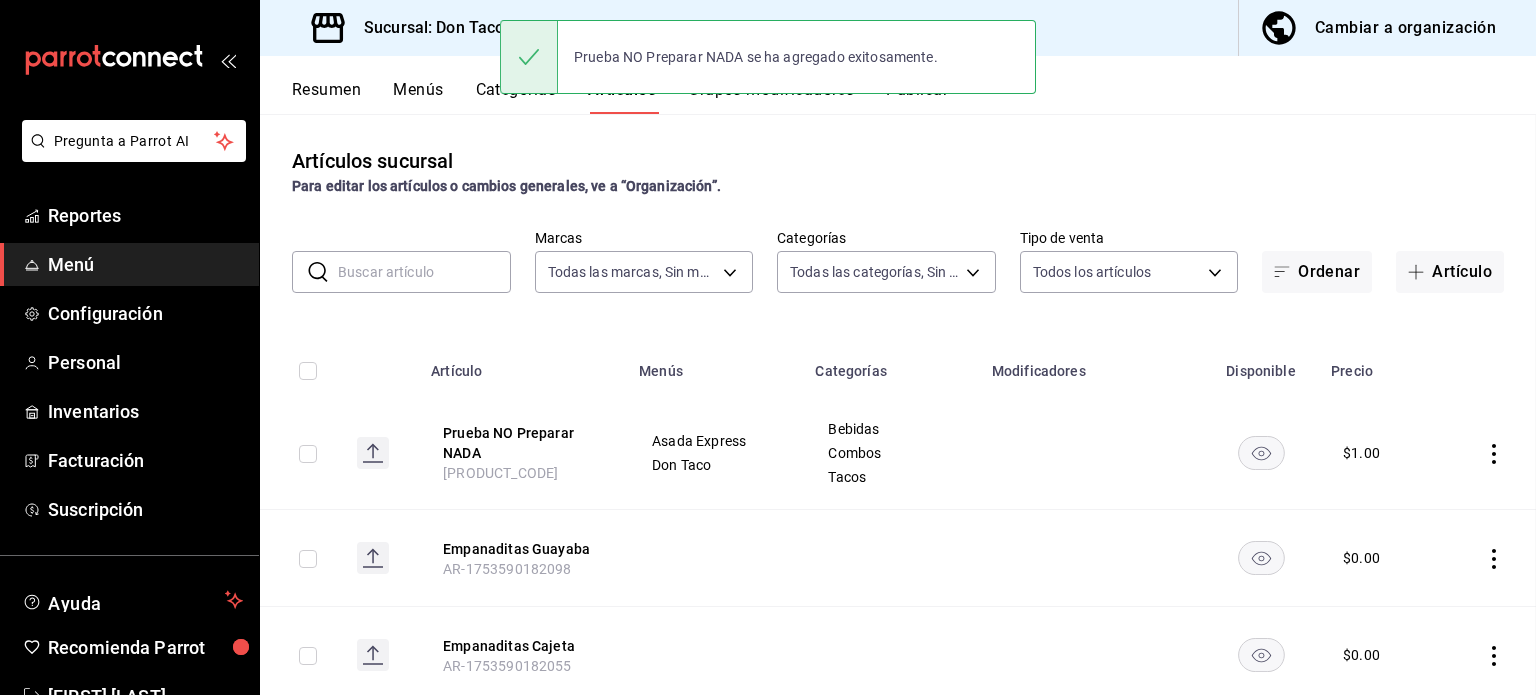 scroll, scrollTop: 0, scrollLeft: 0, axis: both 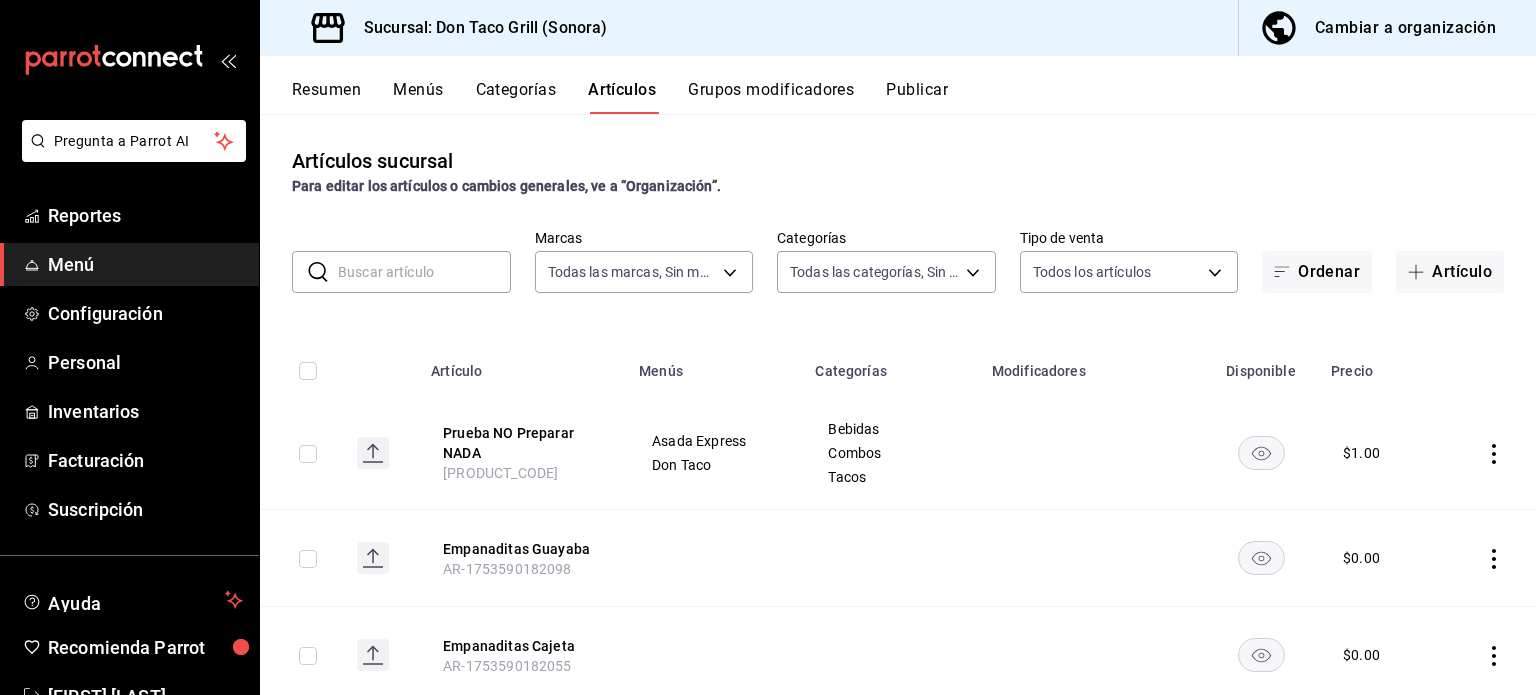 click on "Menús" at bounding box center (418, 97) 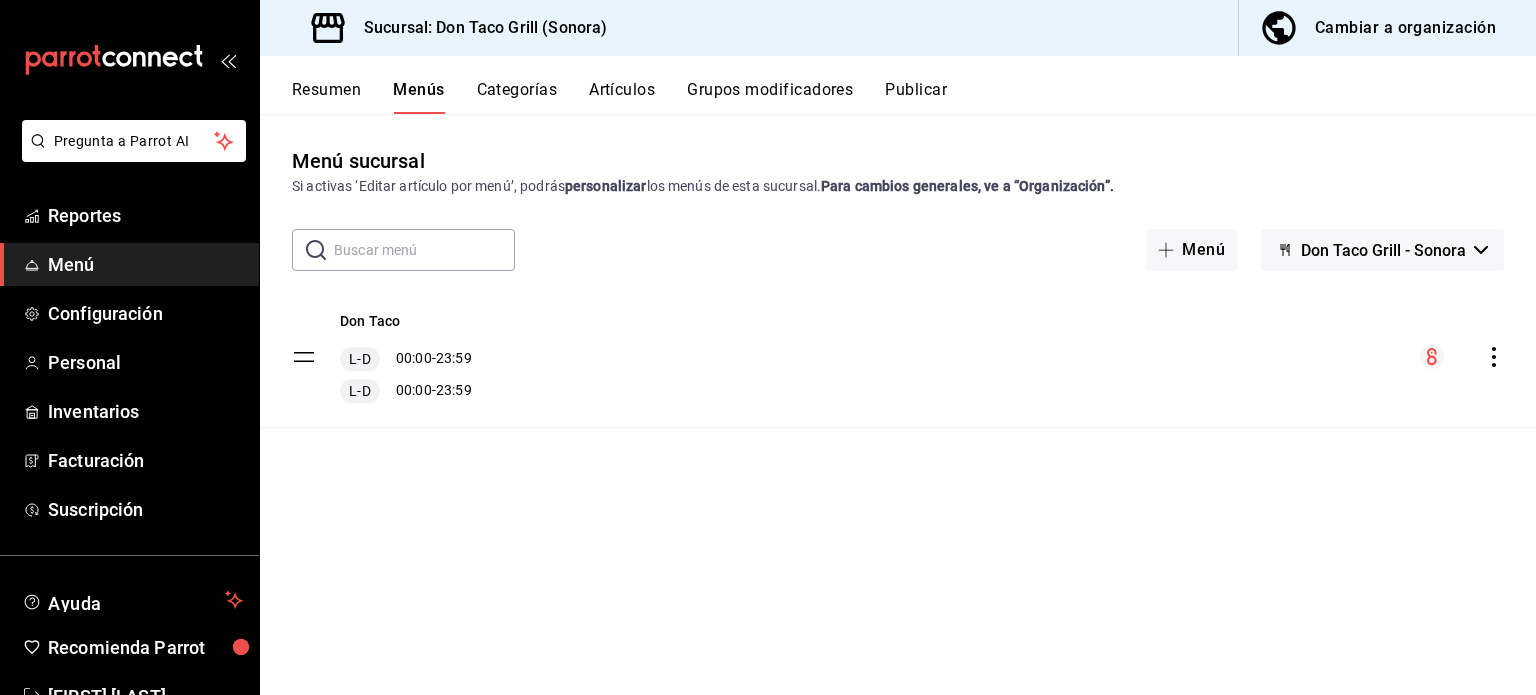 click 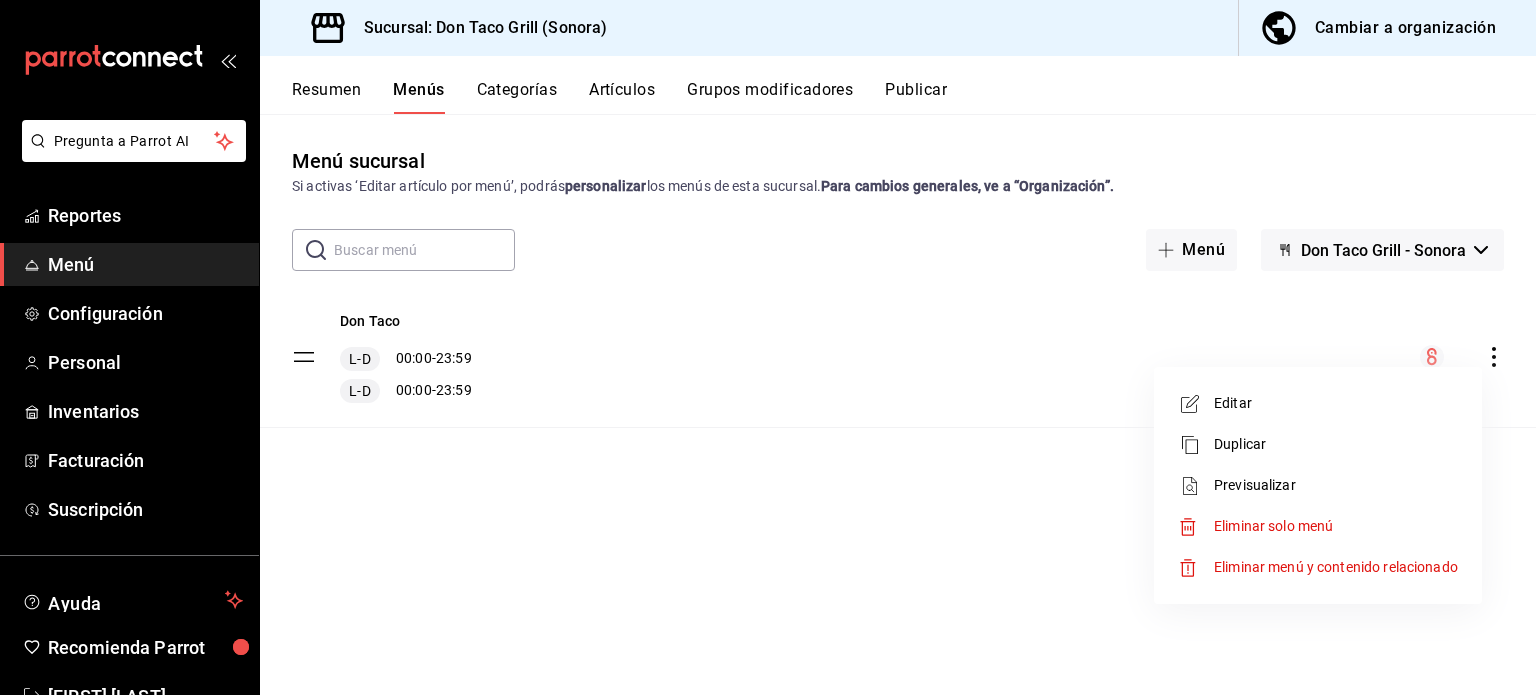 click at bounding box center (768, 347) 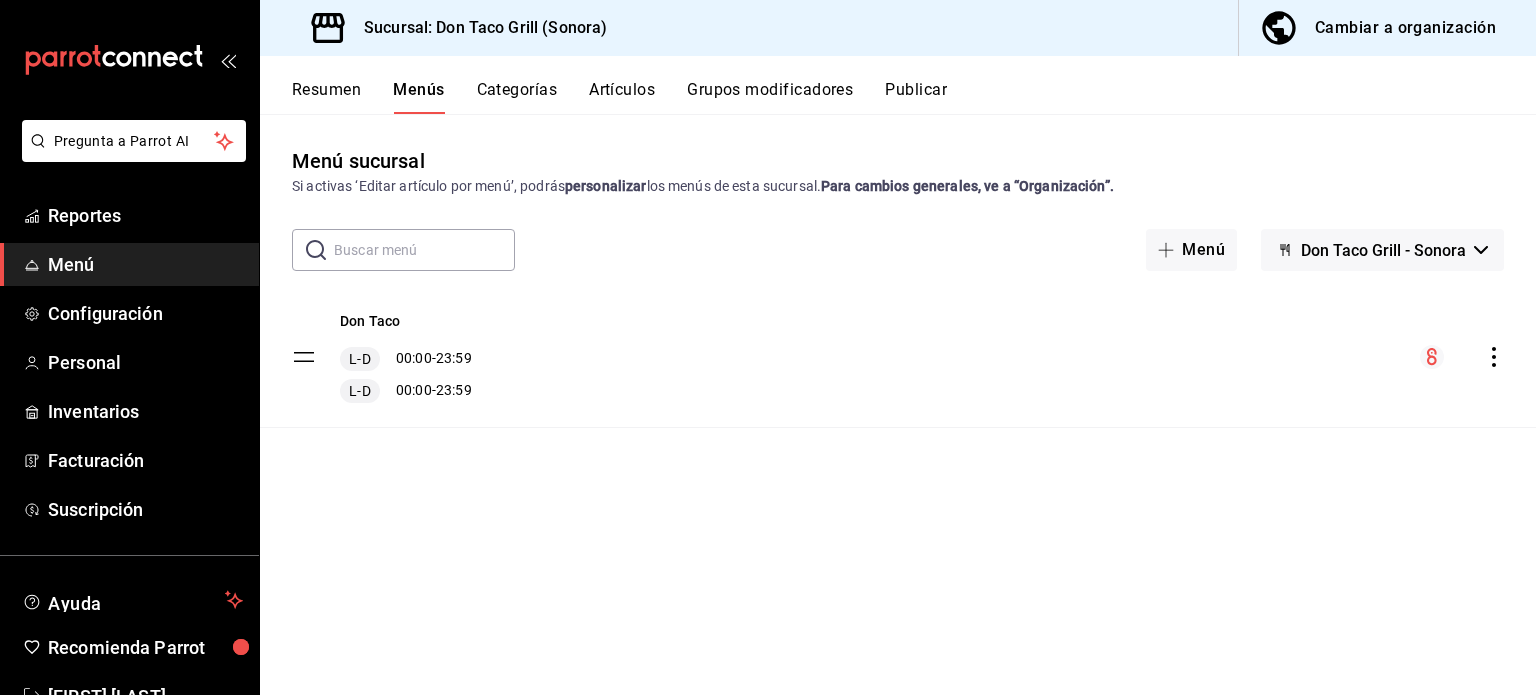 click on "Cambiar a organización" at bounding box center (1405, 28) 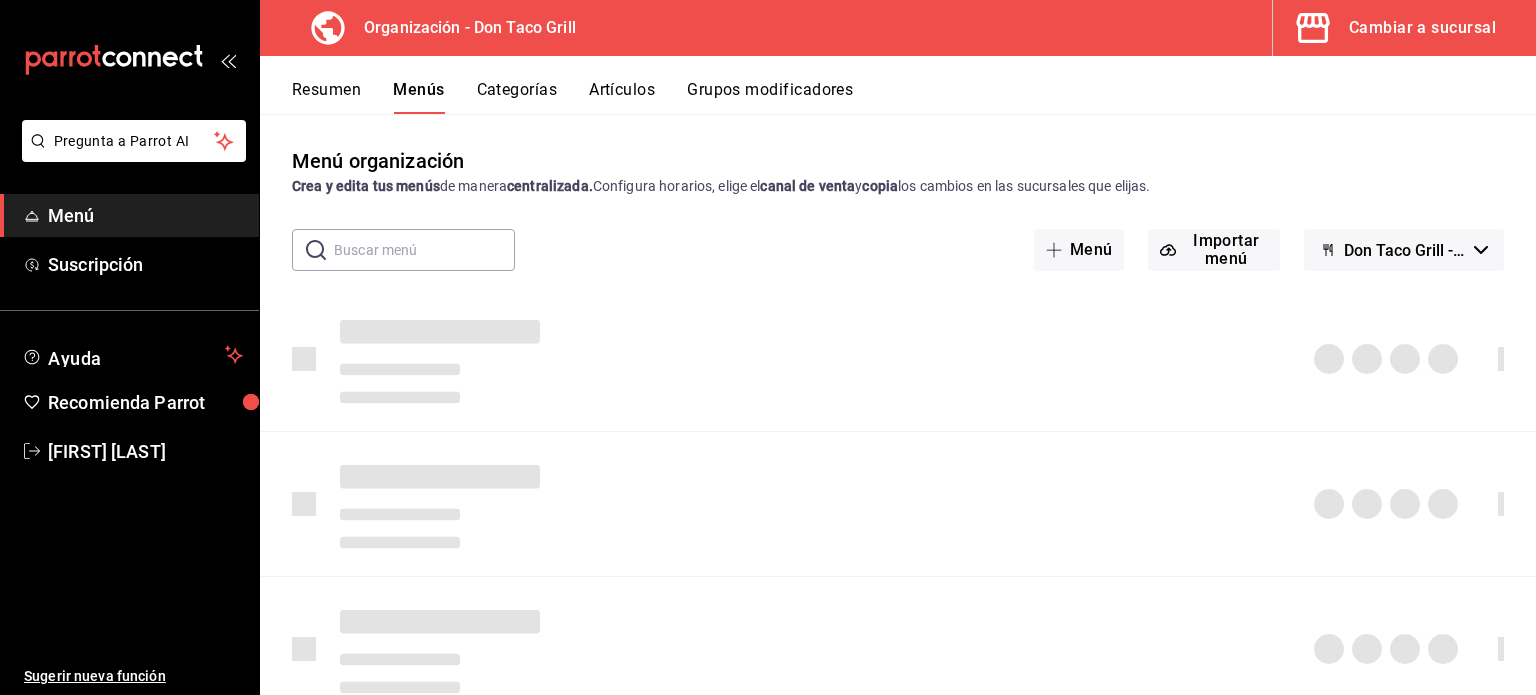 click on "Artículos" at bounding box center [622, 97] 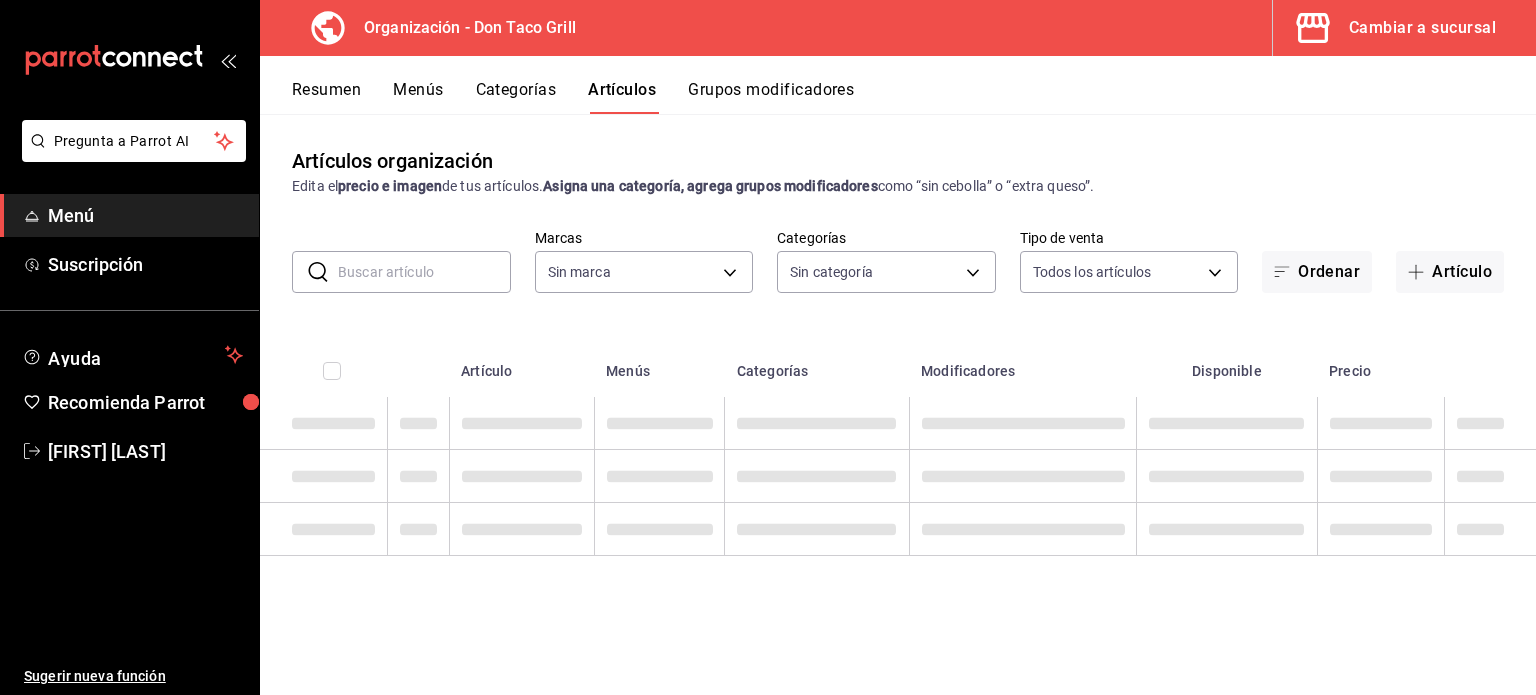 click at bounding box center [424, 272] 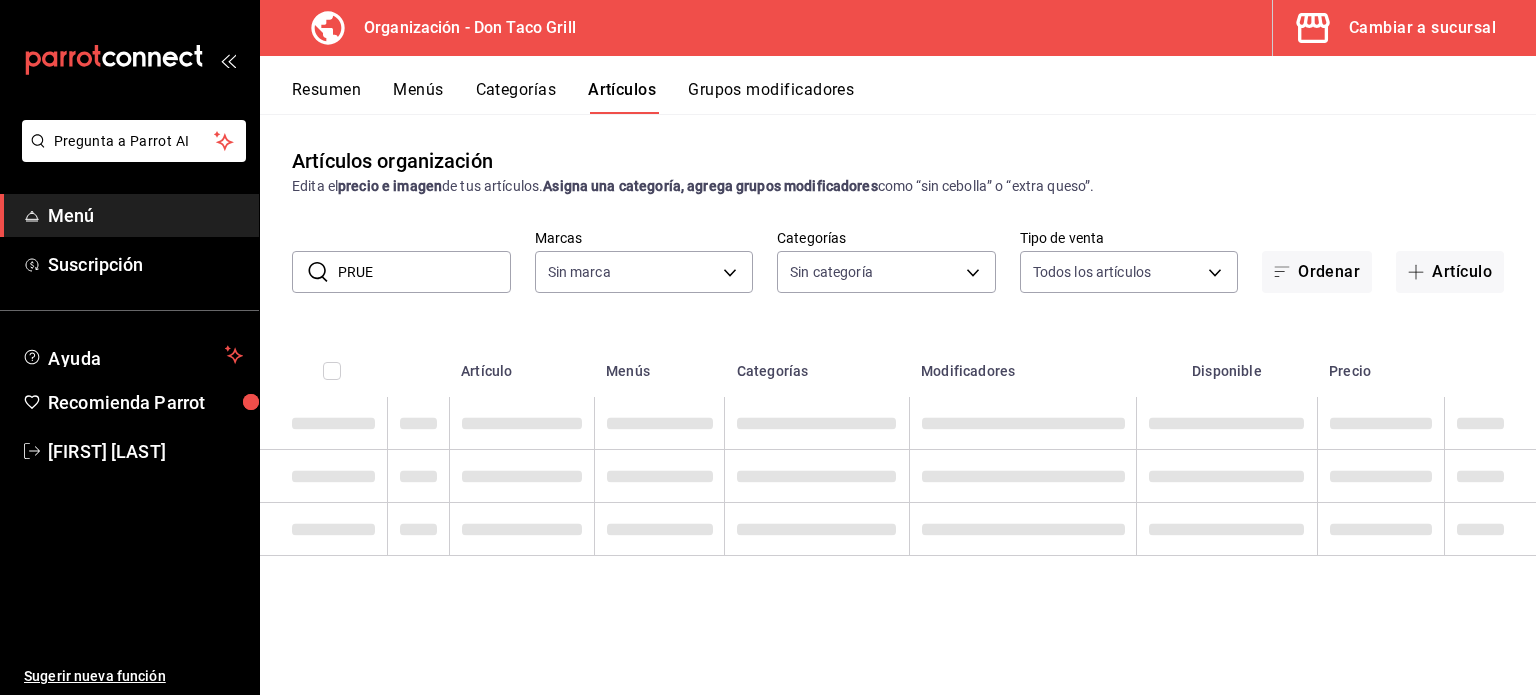 type on "PRUEB" 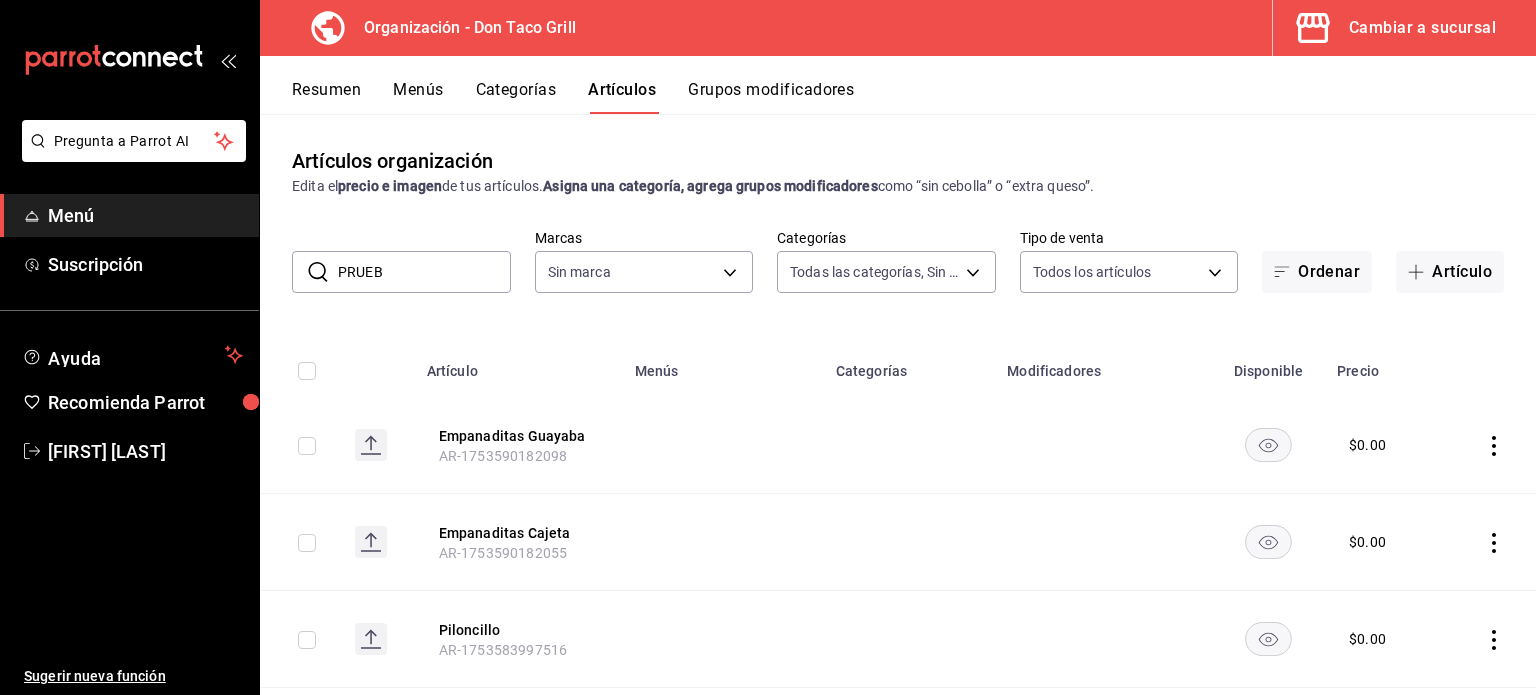 type on "27981302-497b-4ea4-8a7b-b9081ed19320,3790a362-db9e-4ec3-985b-39d2c4393eff,bd340311-833e-4675-ae84-fc26be964eaf,165490b7-072b-4511-bda1-890f028d7b62,6e12d70c-c7a2-4dd8-836f-ef5377973dec,0f28b392-7a42-4f5e-925b-015b035c2921,0b15fd46-5a59-41c2-a567-ff52ba442211,1bb8be20-e9a6-4c40-807a-08b79f7cc039,3832a437-891e-485d-950c-ec7f53e83757,a96920a1-c2b6-48af-a55c-e57cc5ff3f2a" 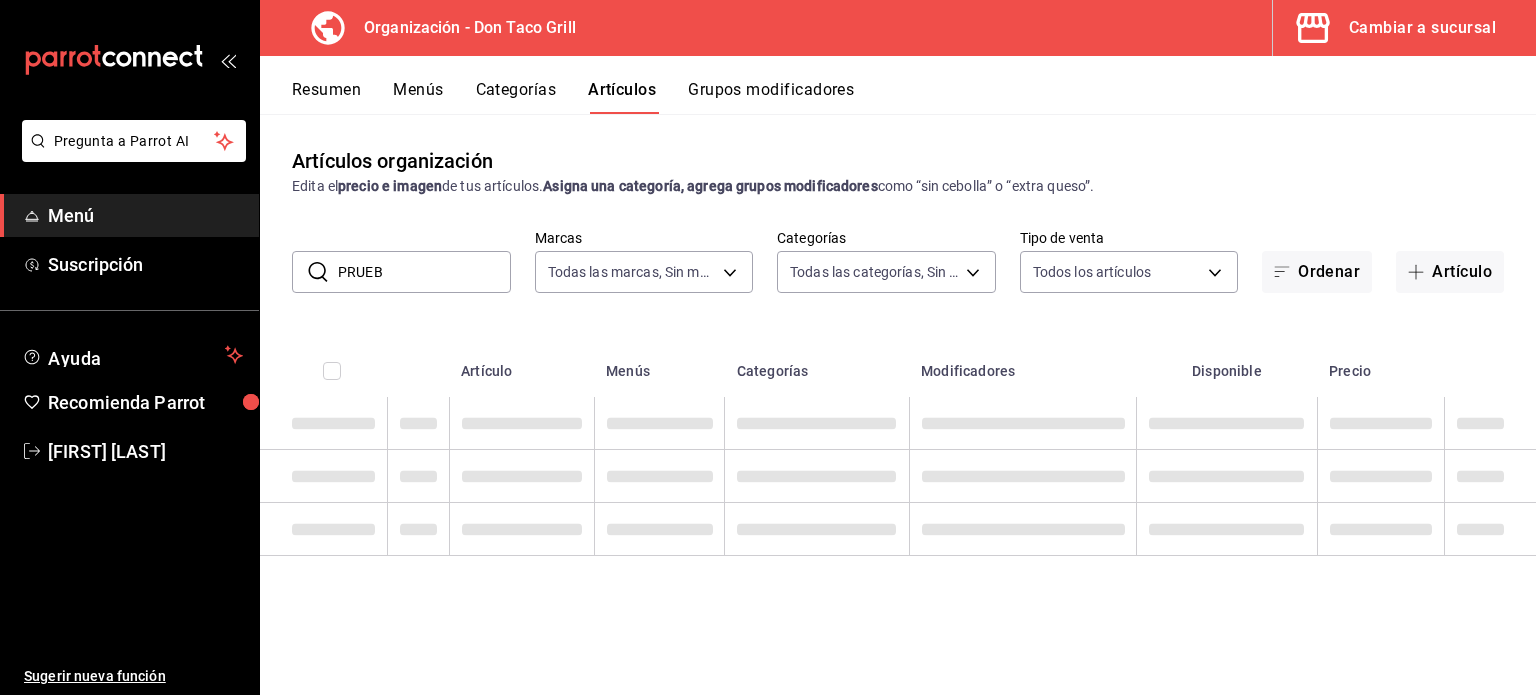 type on "264a77a3-9d20-4264-9bc1-9f6e687e6e5a" 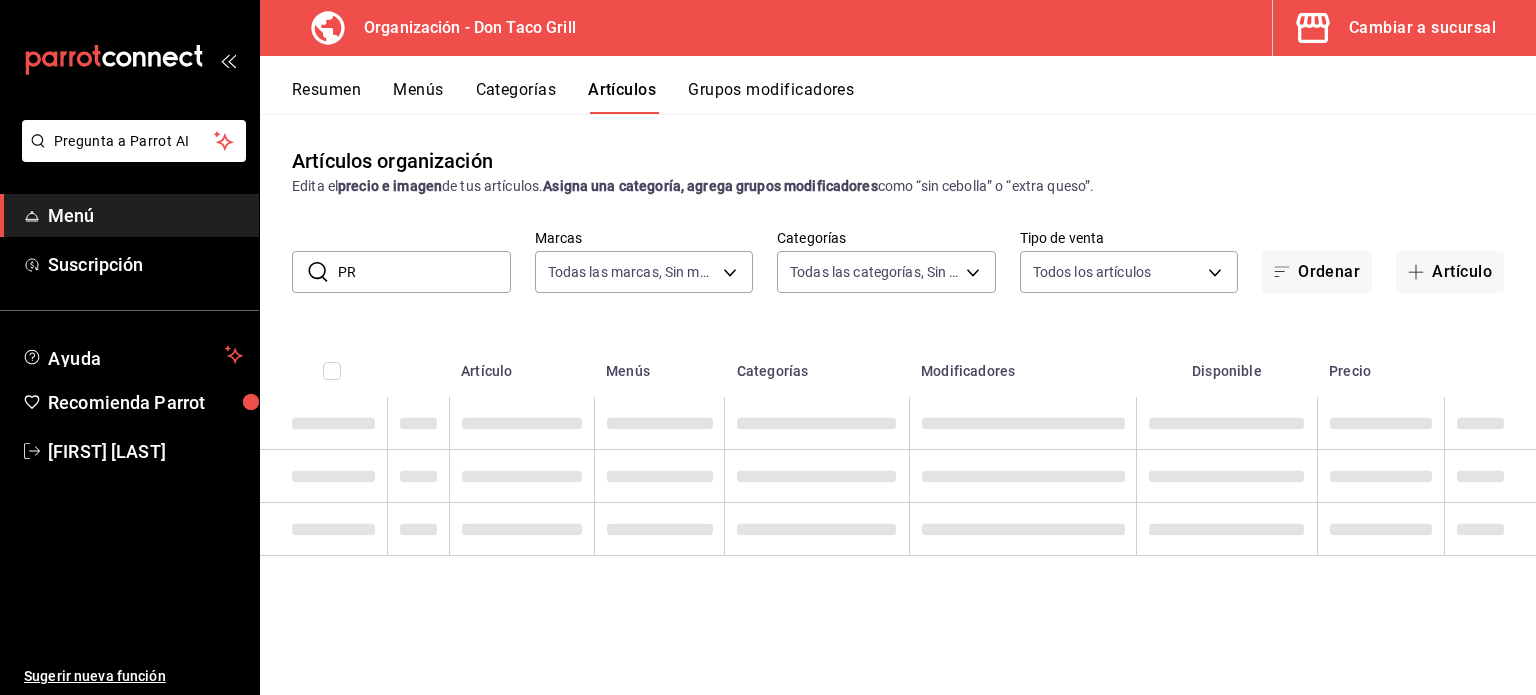 type on "P" 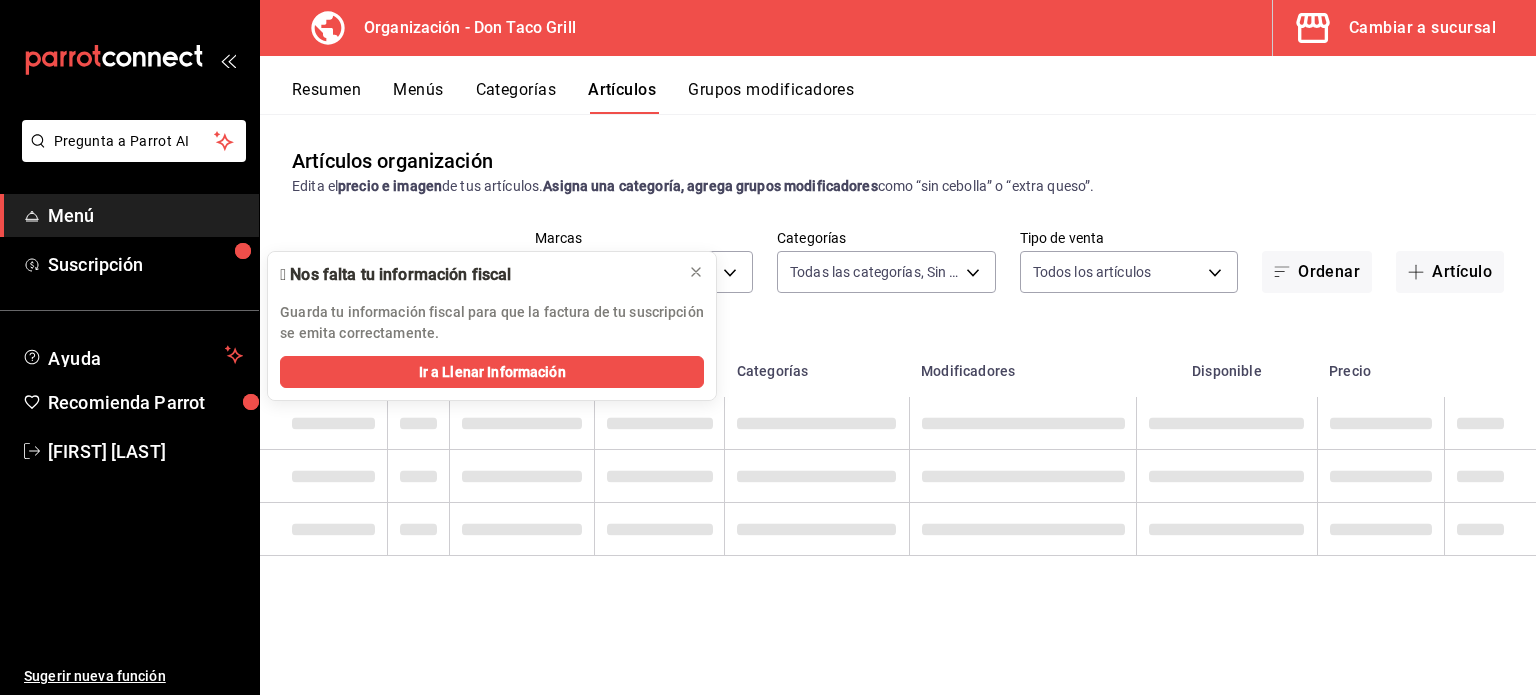 type 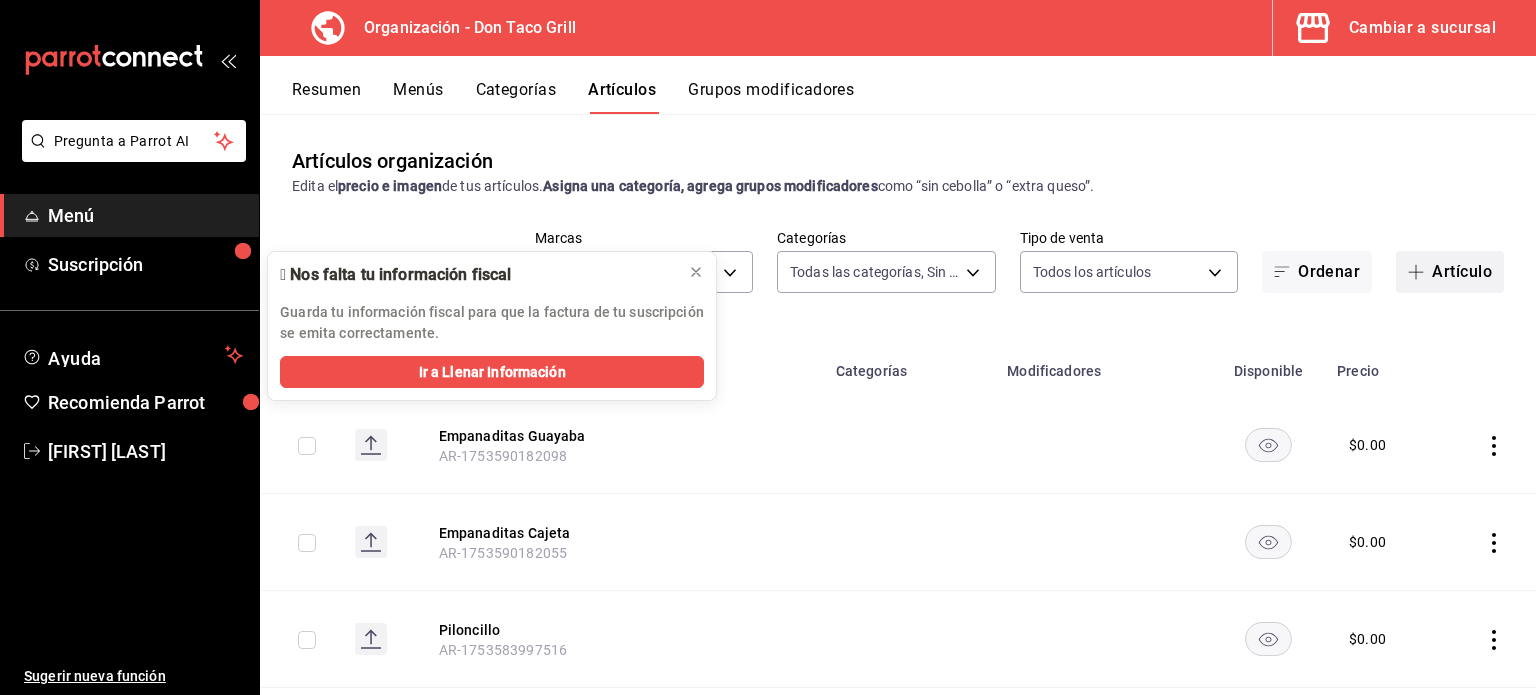 click on "Artículo" at bounding box center (1450, 272) 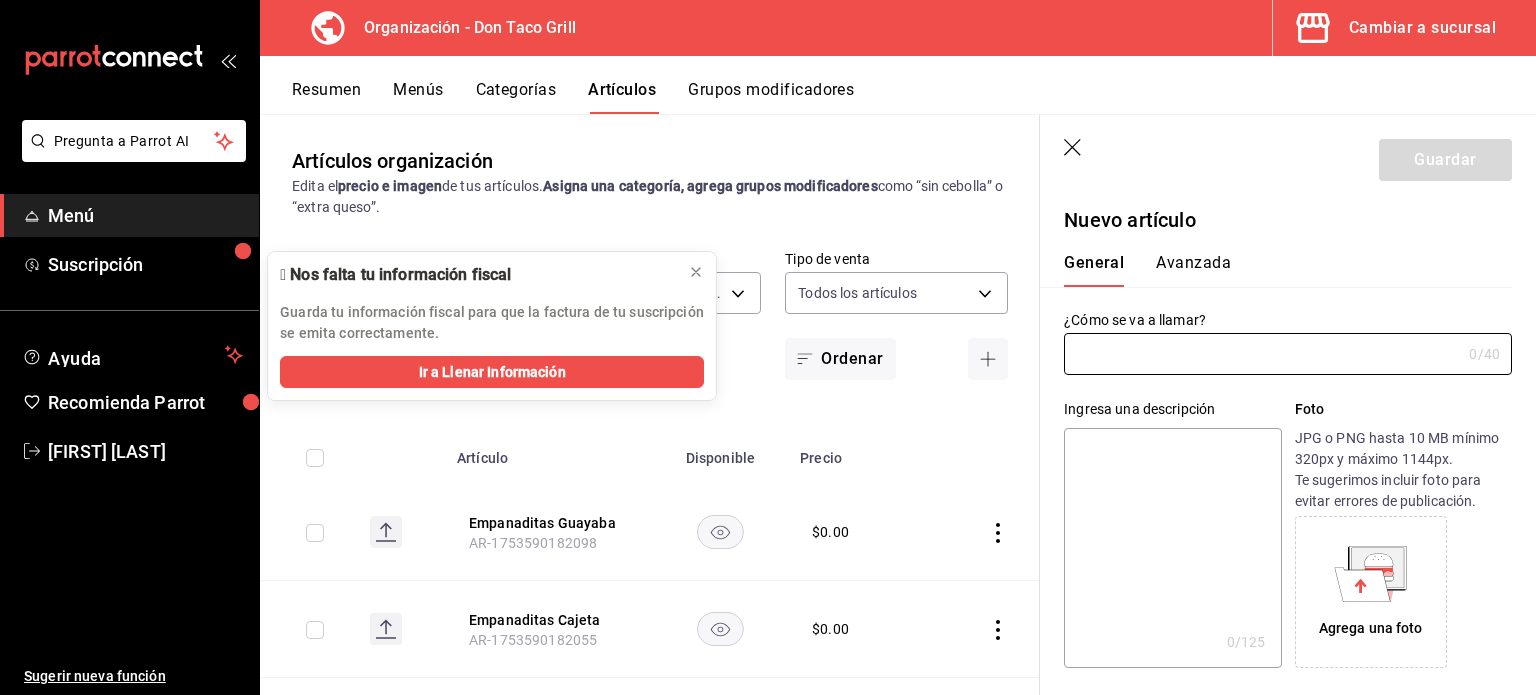 type on "[PRODUCT_CODE]" 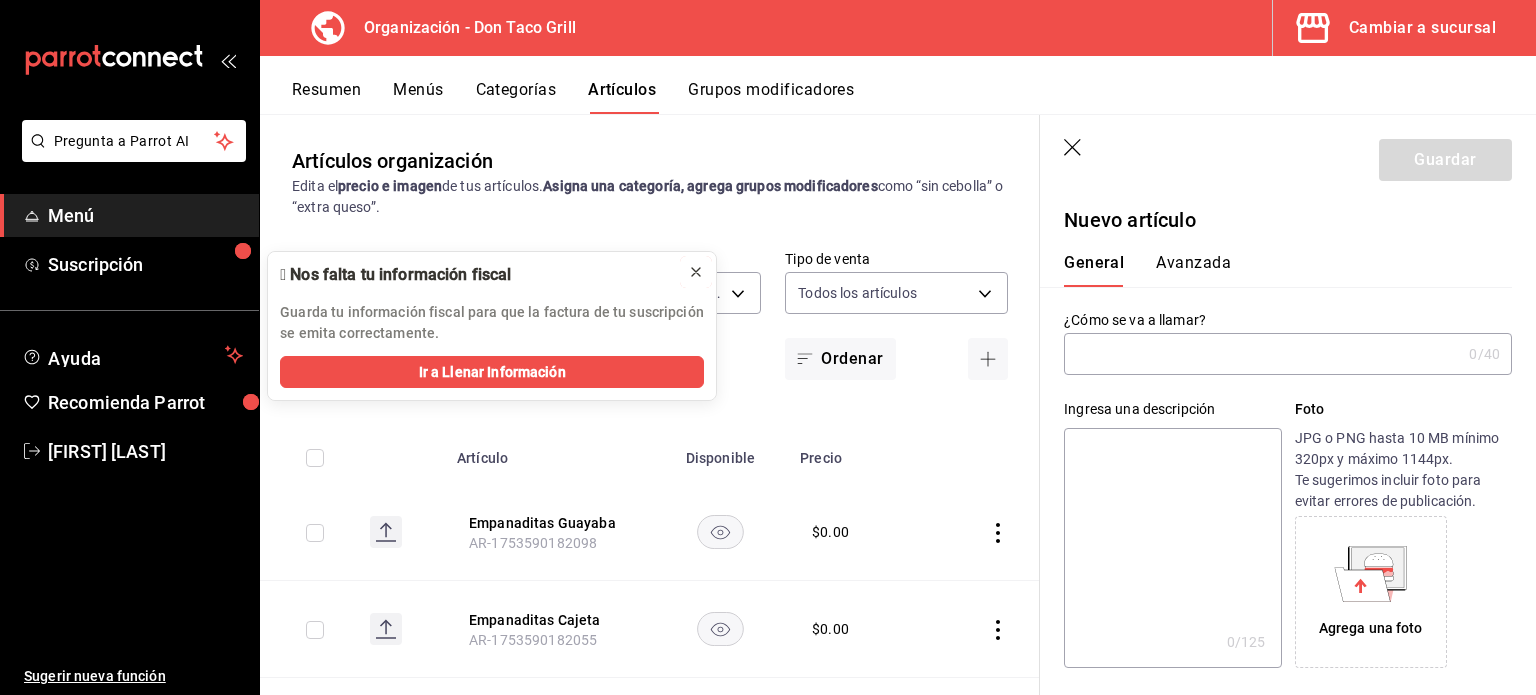 click at bounding box center [696, 272] 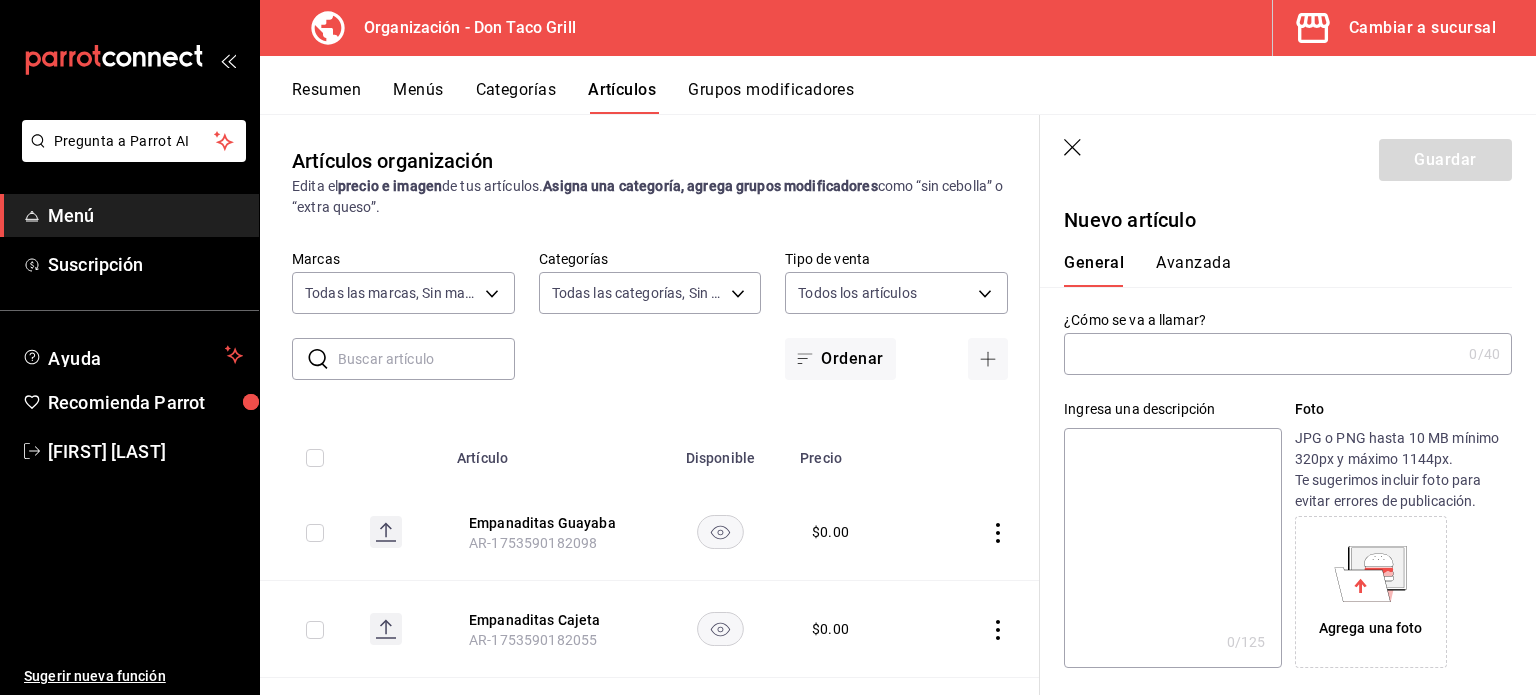 click at bounding box center [1262, 354] 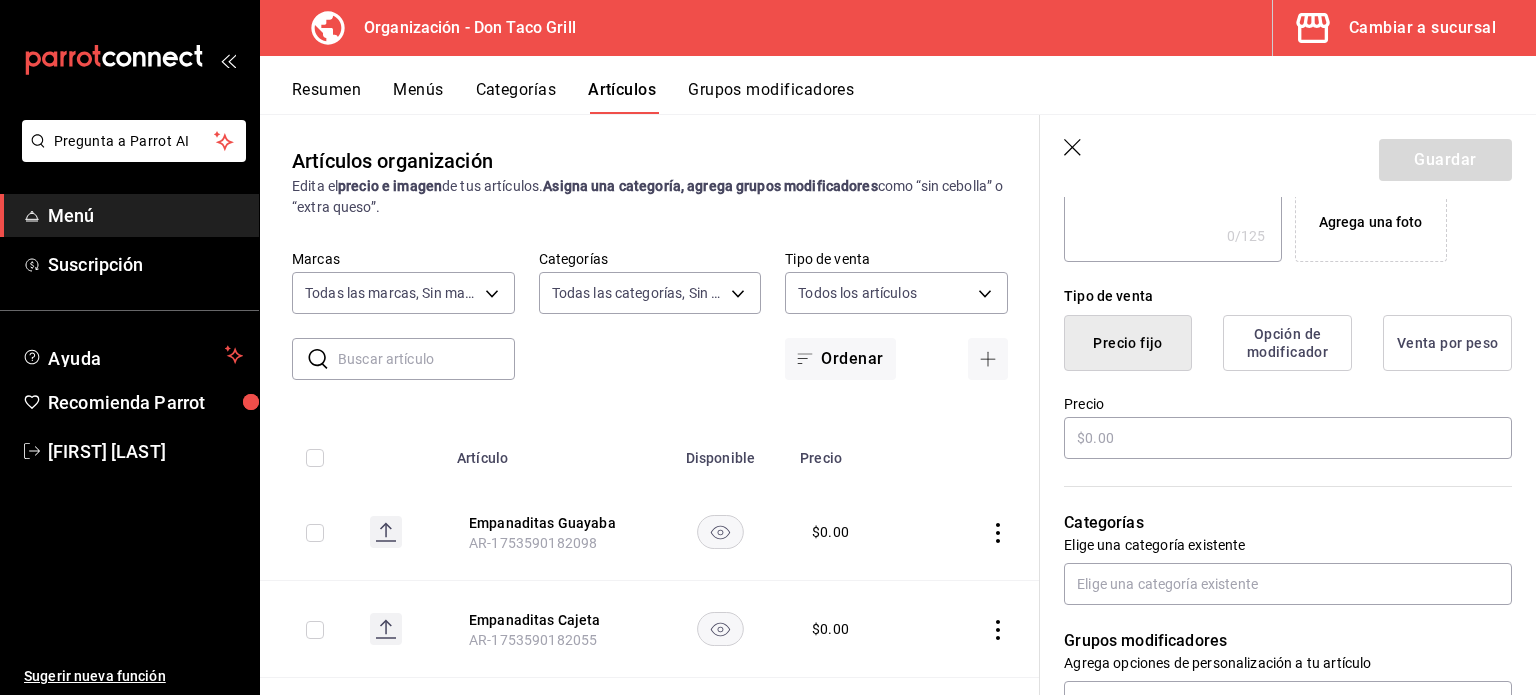 scroll, scrollTop: 407, scrollLeft: 0, axis: vertical 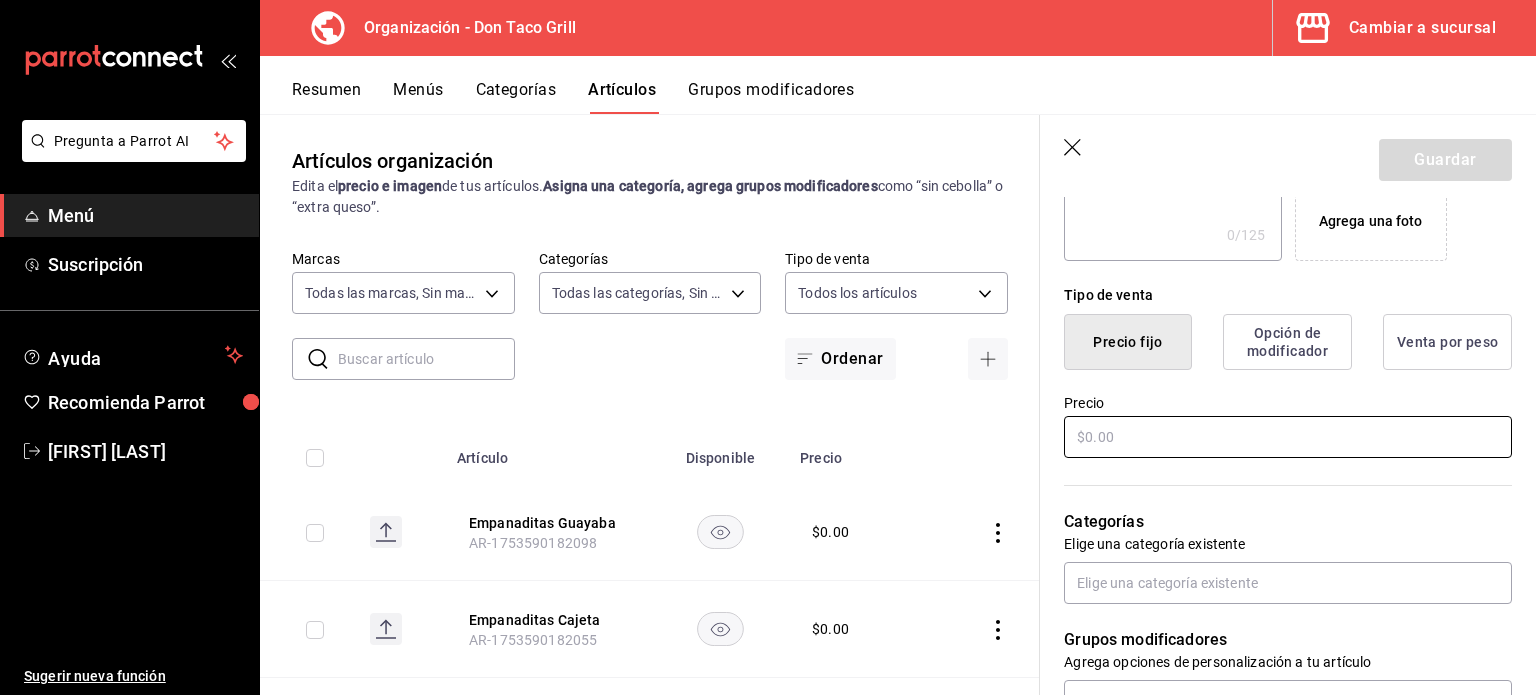 type on "Prueba NO Preparar NADA" 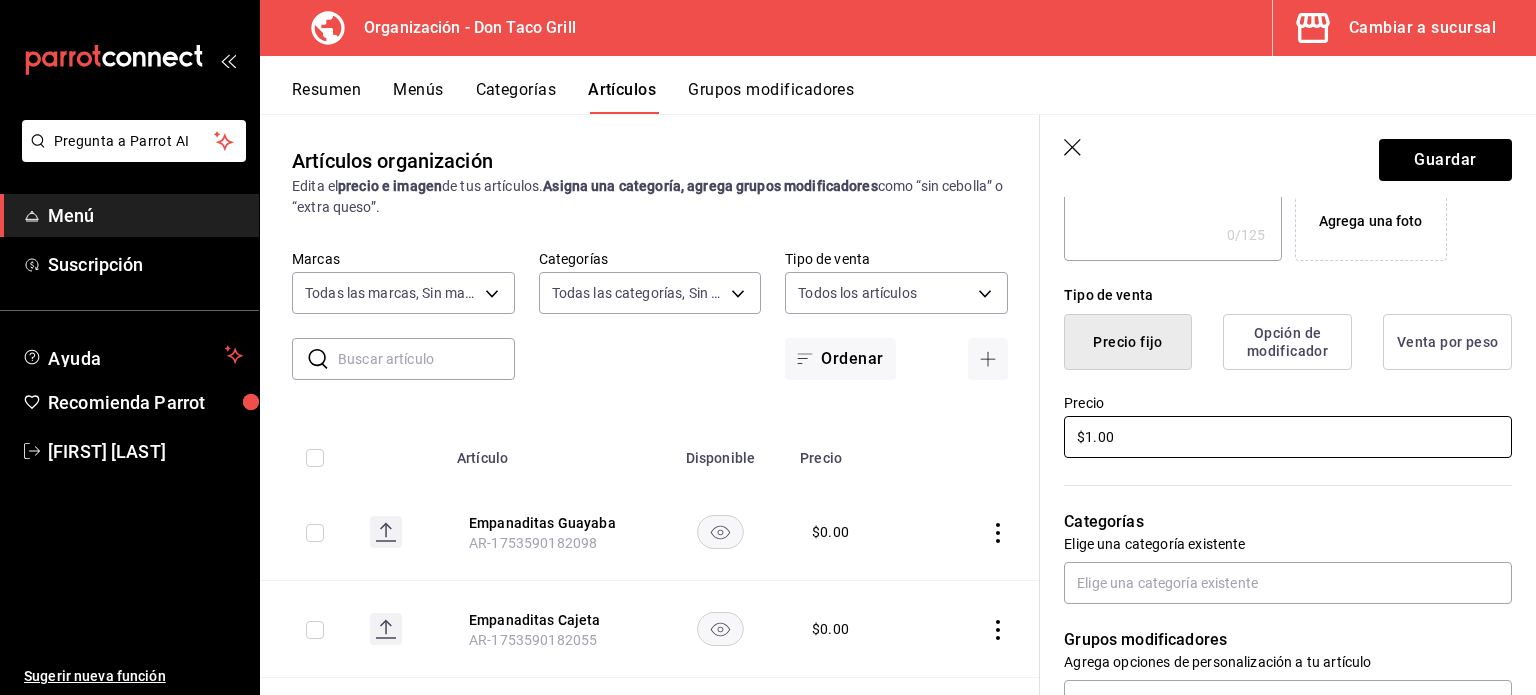 type on "$1.00" 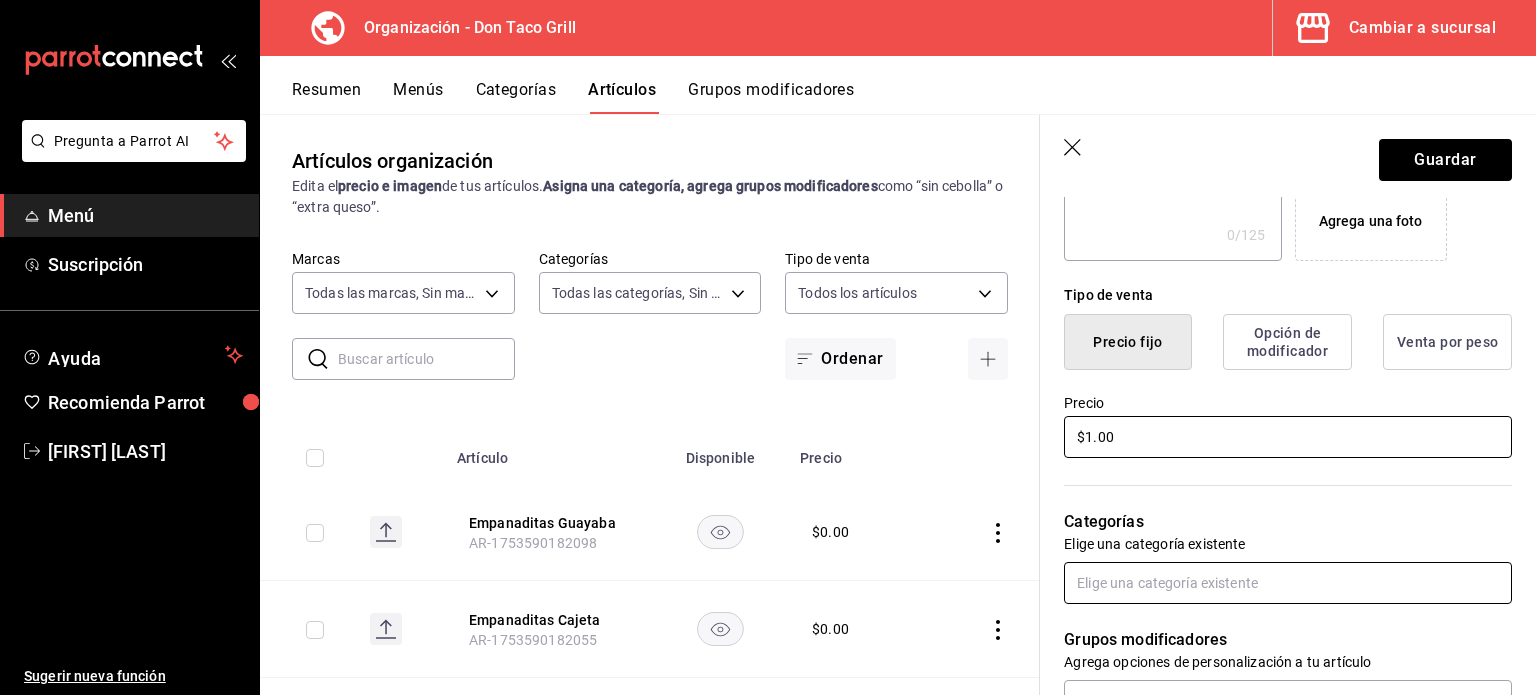 scroll, scrollTop: 560, scrollLeft: 0, axis: vertical 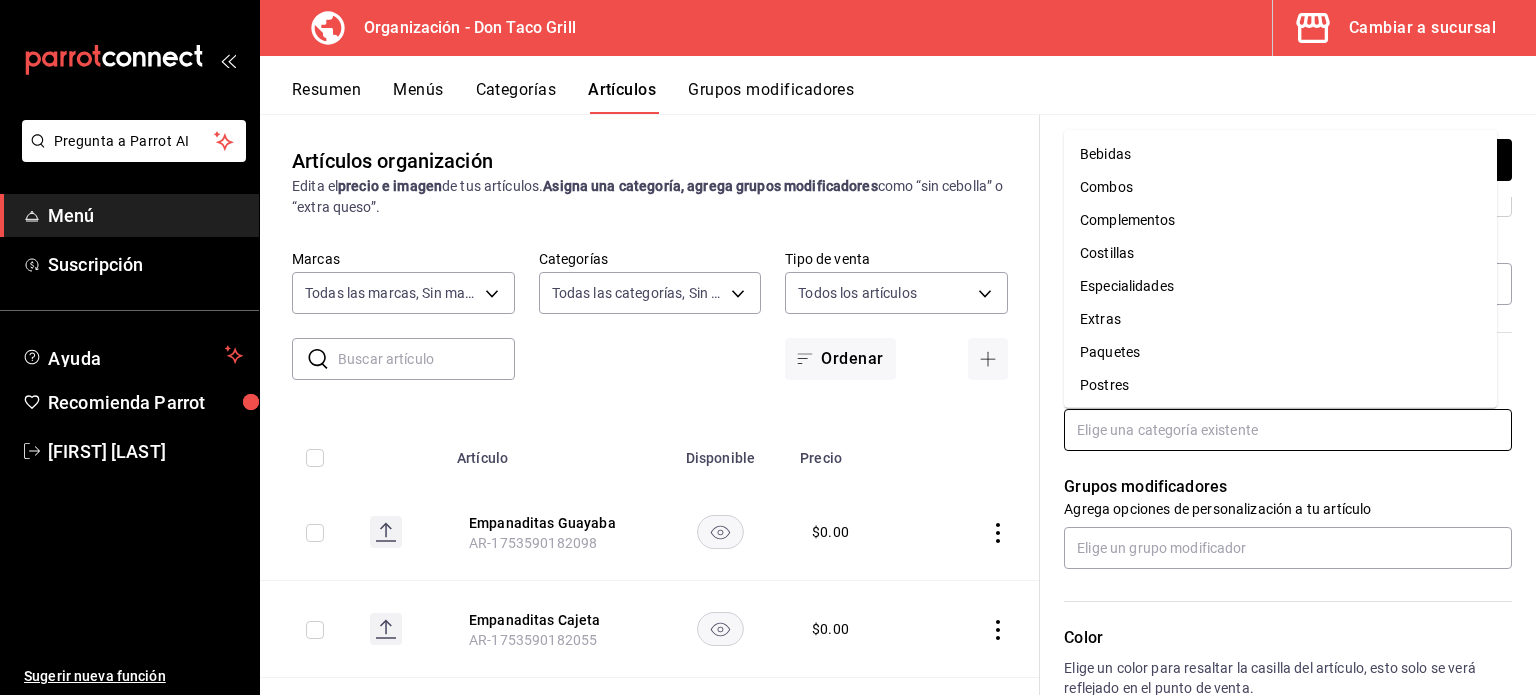 click at bounding box center (1288, 430) 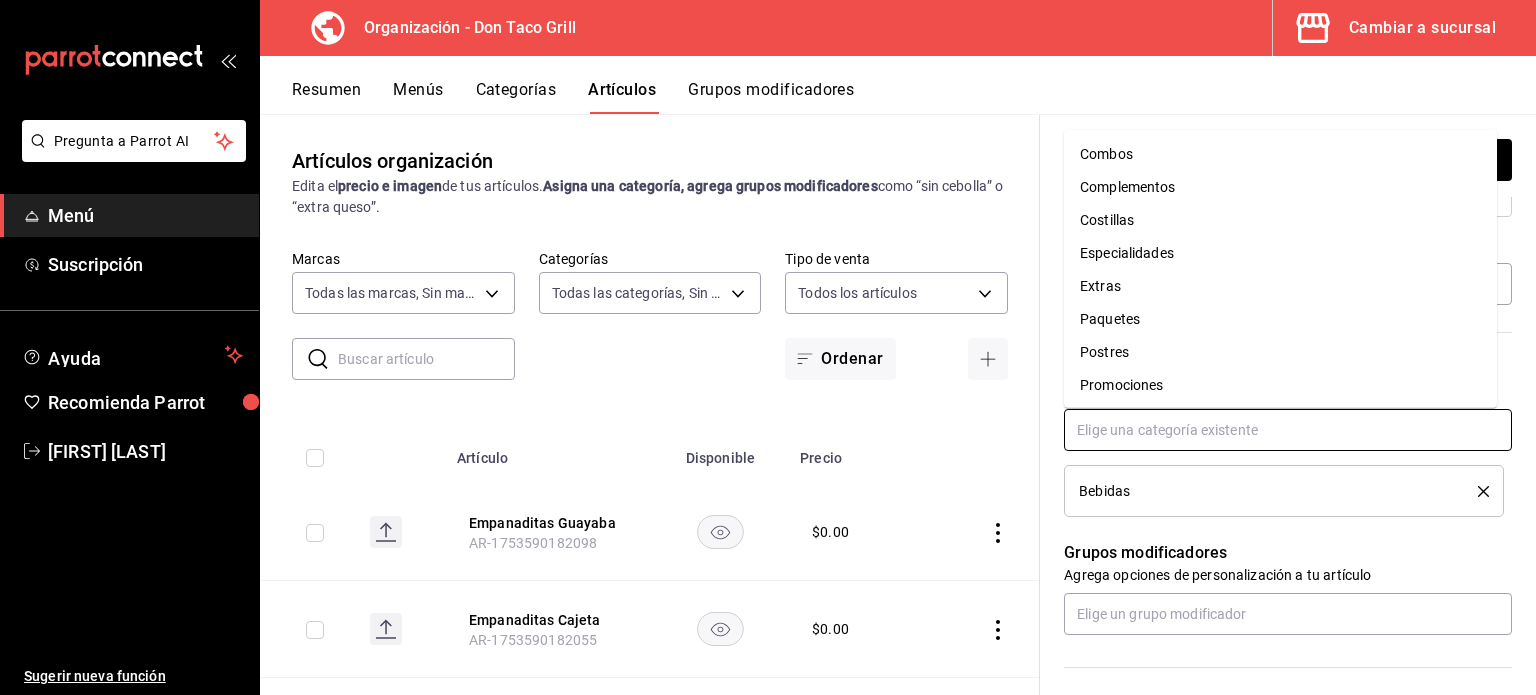 click at bounding box center (1288, 430) 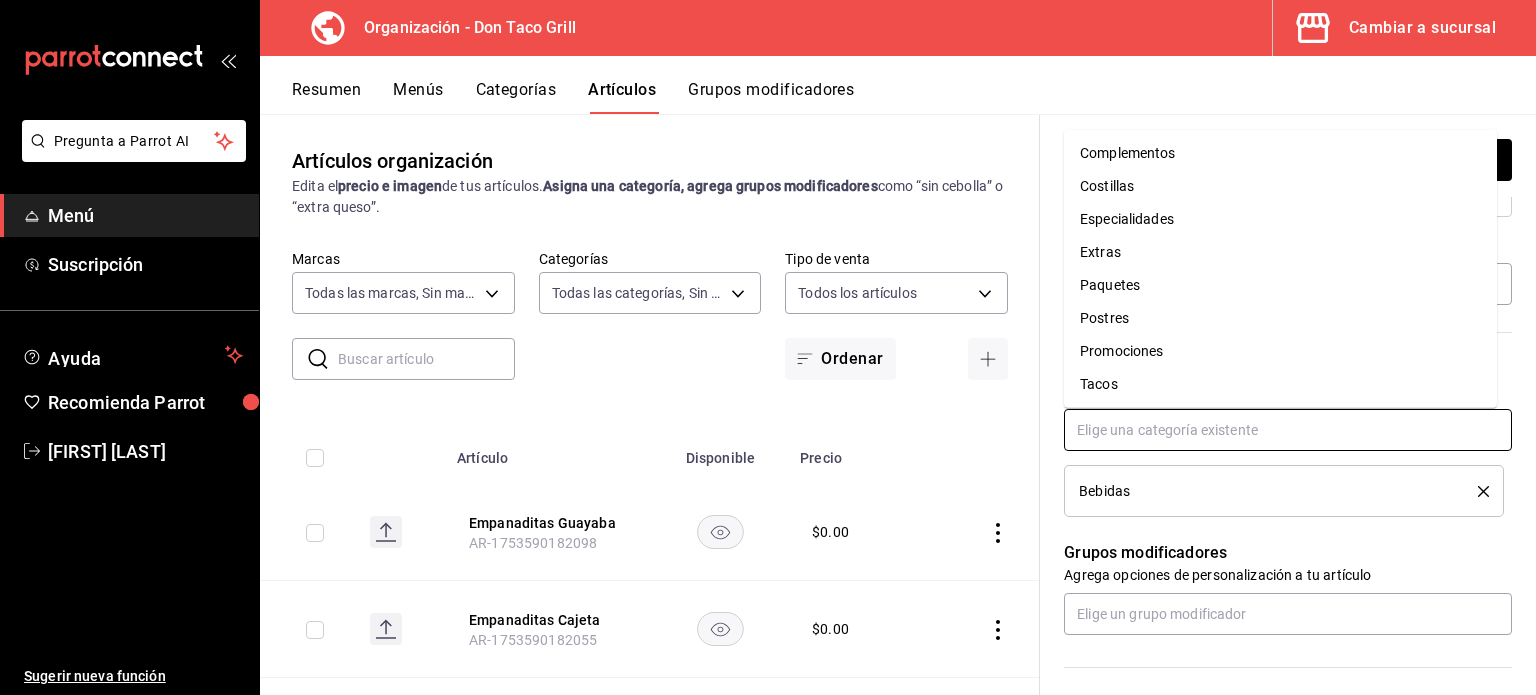 click on "Tacos" at bounding box center [1280, 384] 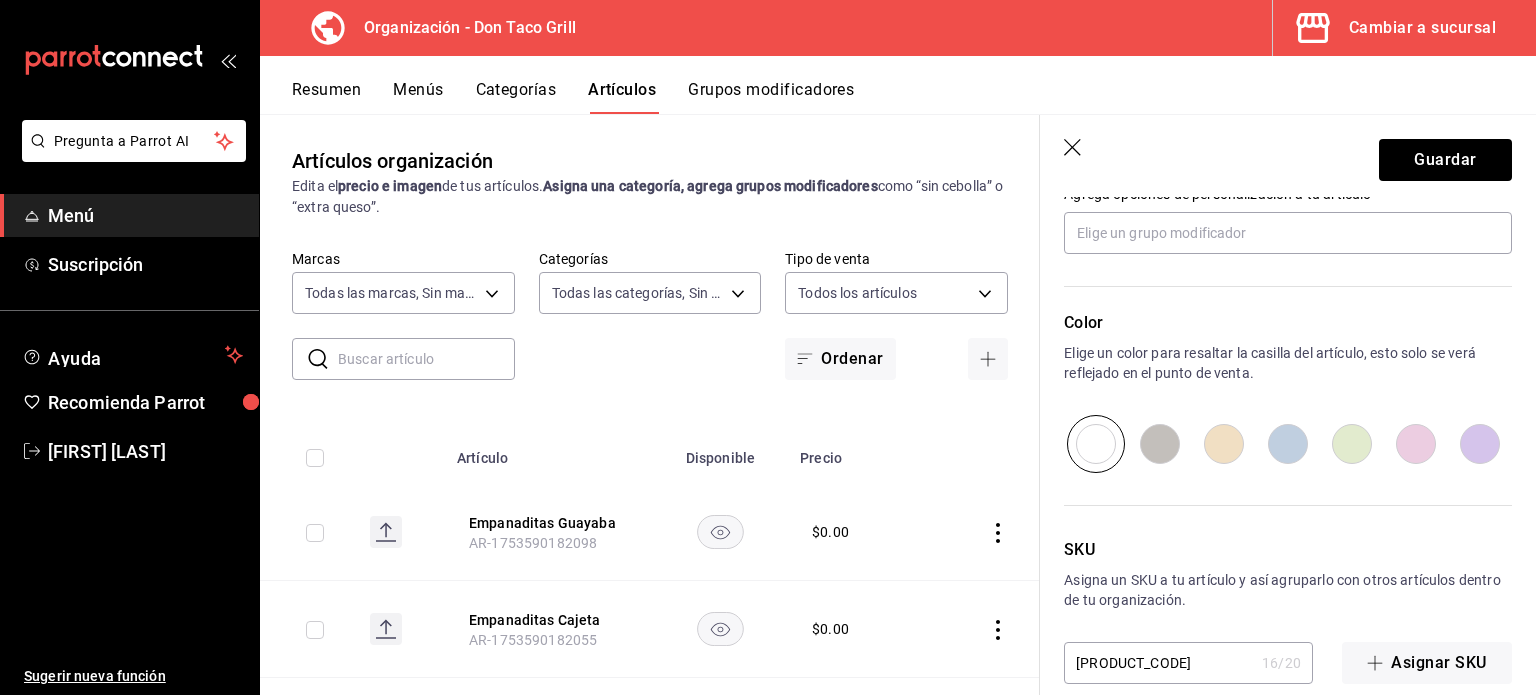 scroll, scrollTop: 1020, scrollLeft: 0, axis: vertical 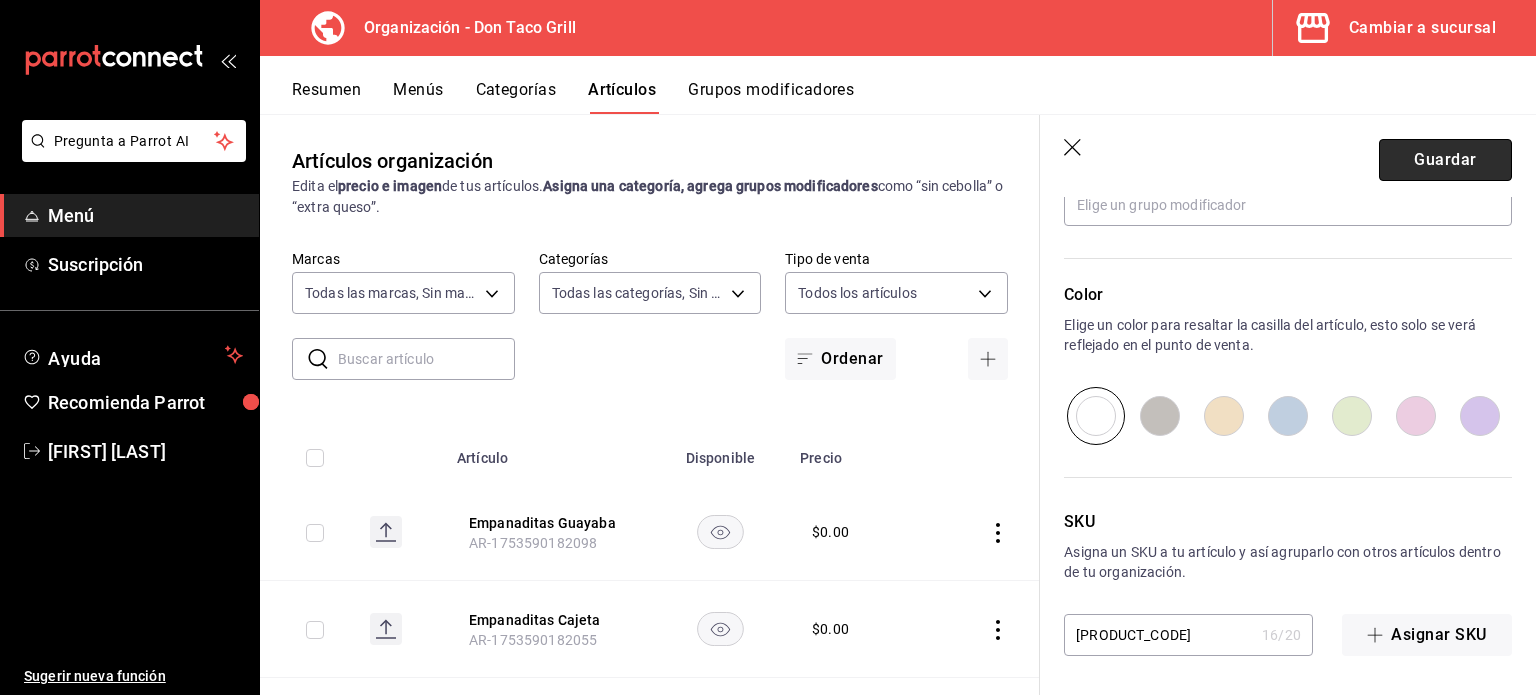 click on "Guardar" at bounding box center [1445, 160] 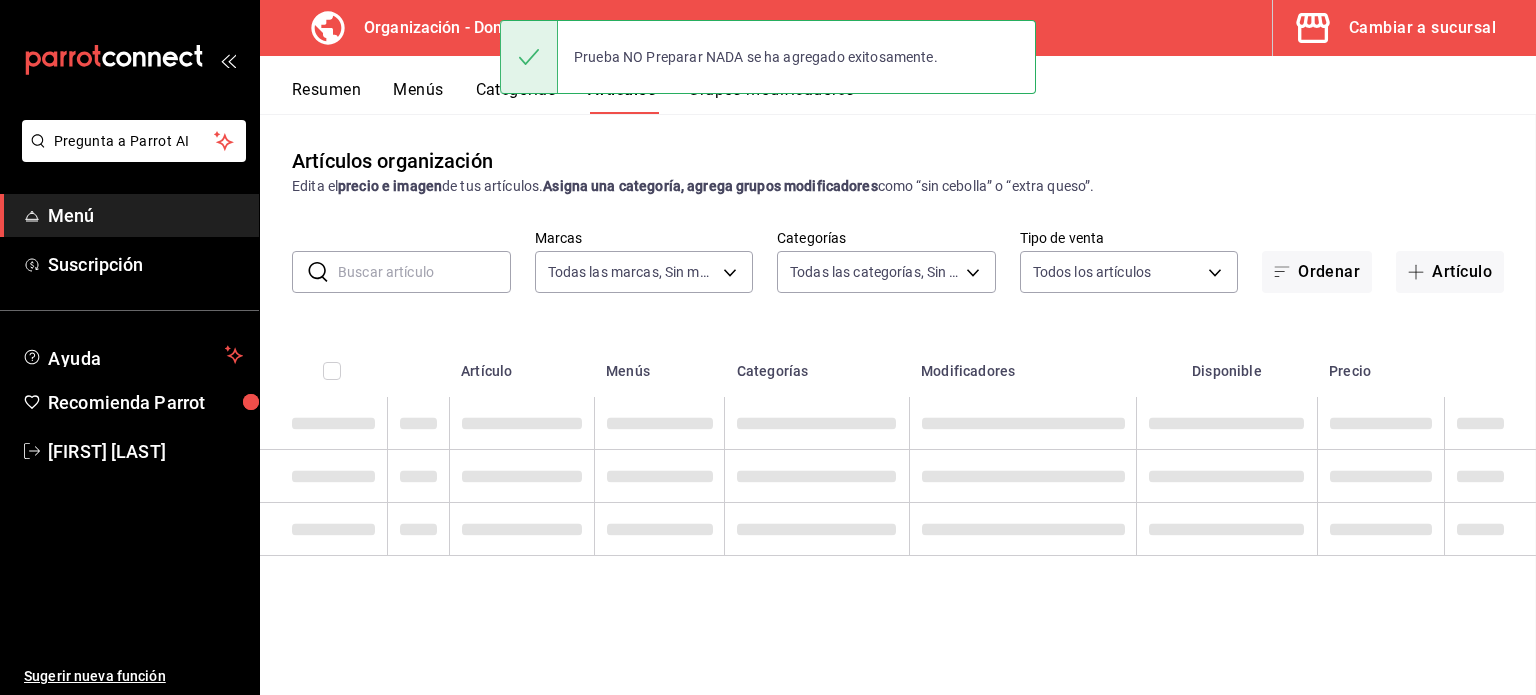 scroll, scrollTop: 0, scrollLeft: 0, axis: both 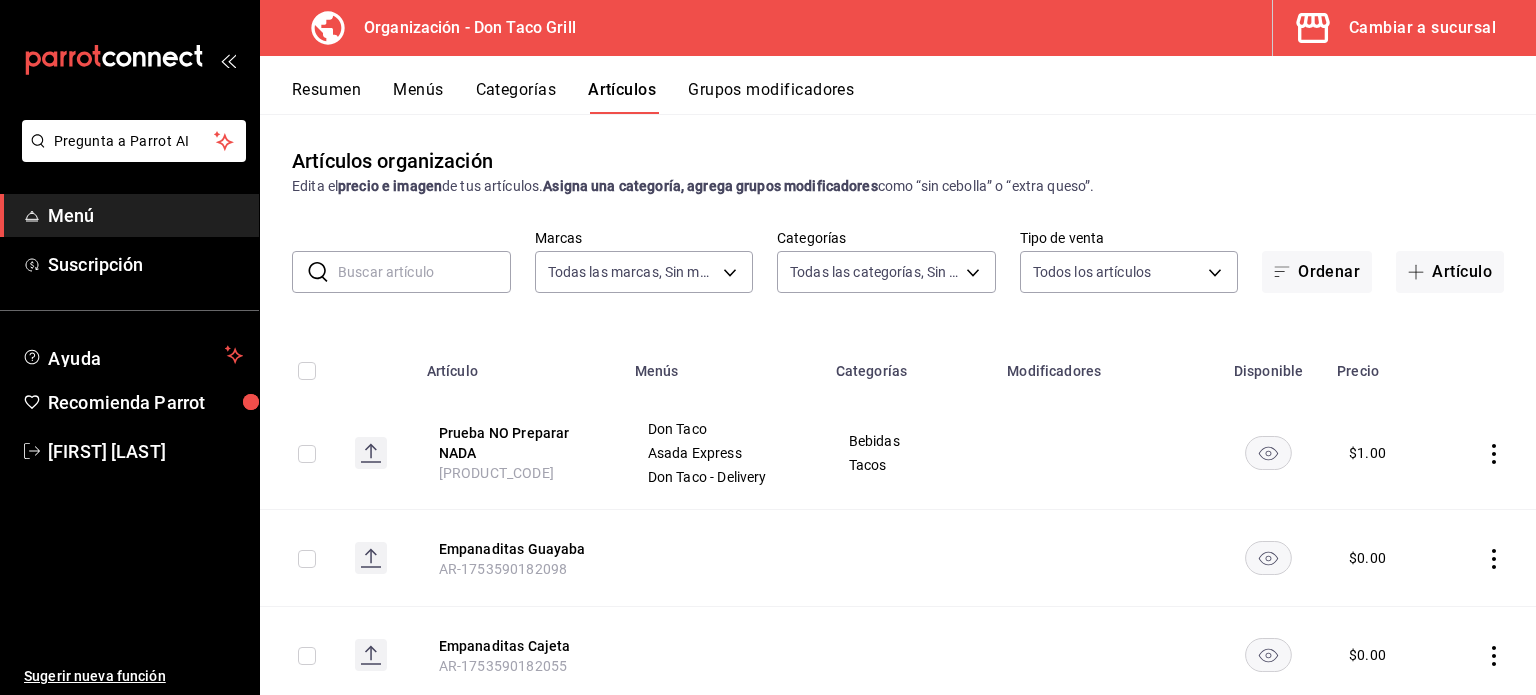 click on "Resumen Menús Categorías Artículos Grupos modificadores" at bounding box center [898, 85] 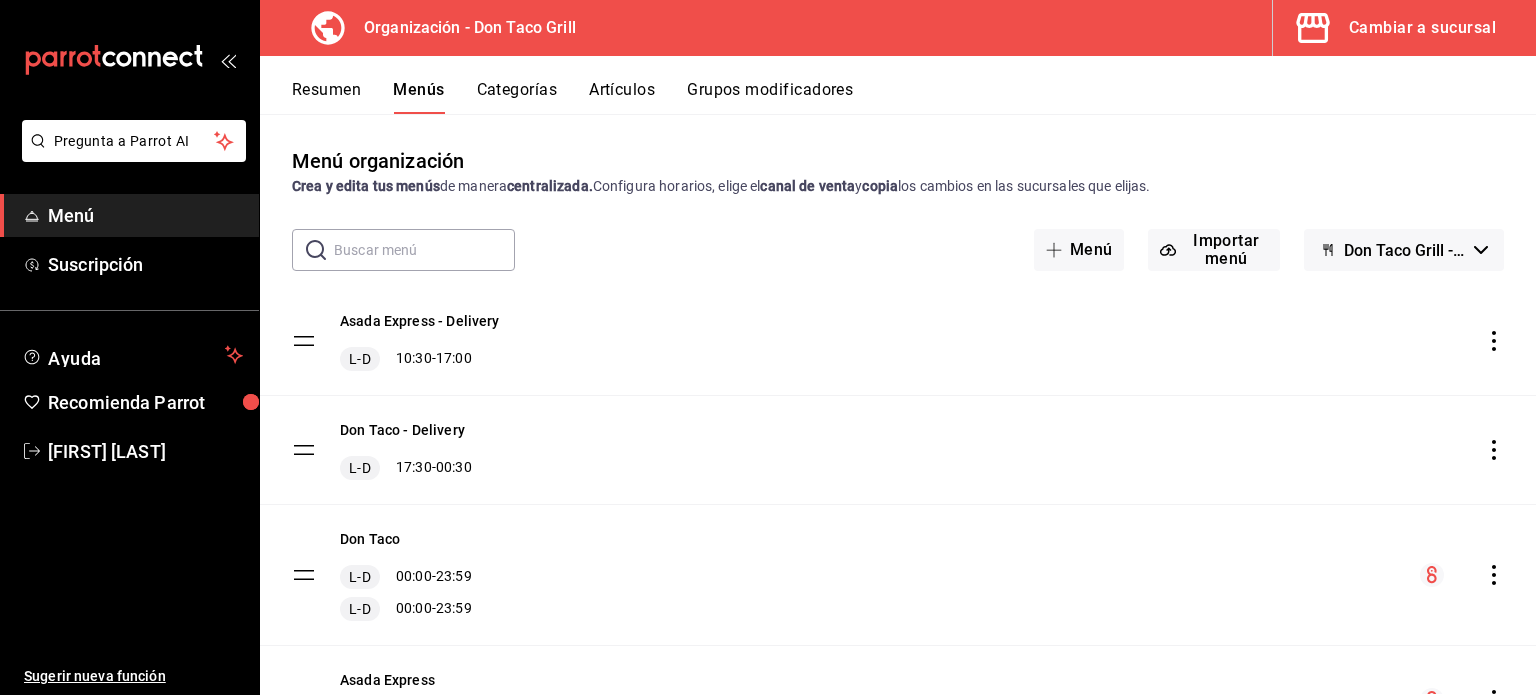 scroll, scrollTop: 116, scrollLeft: 0, axis: vertical 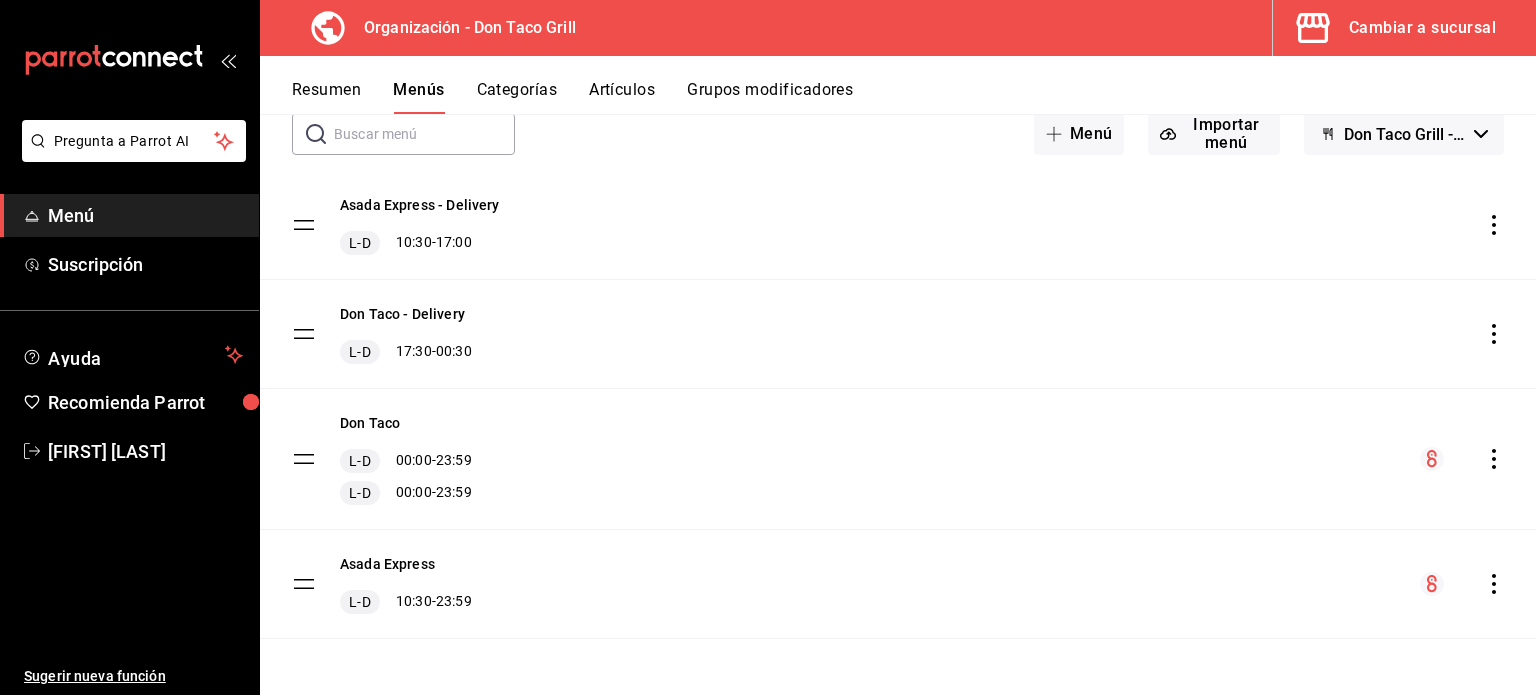 click 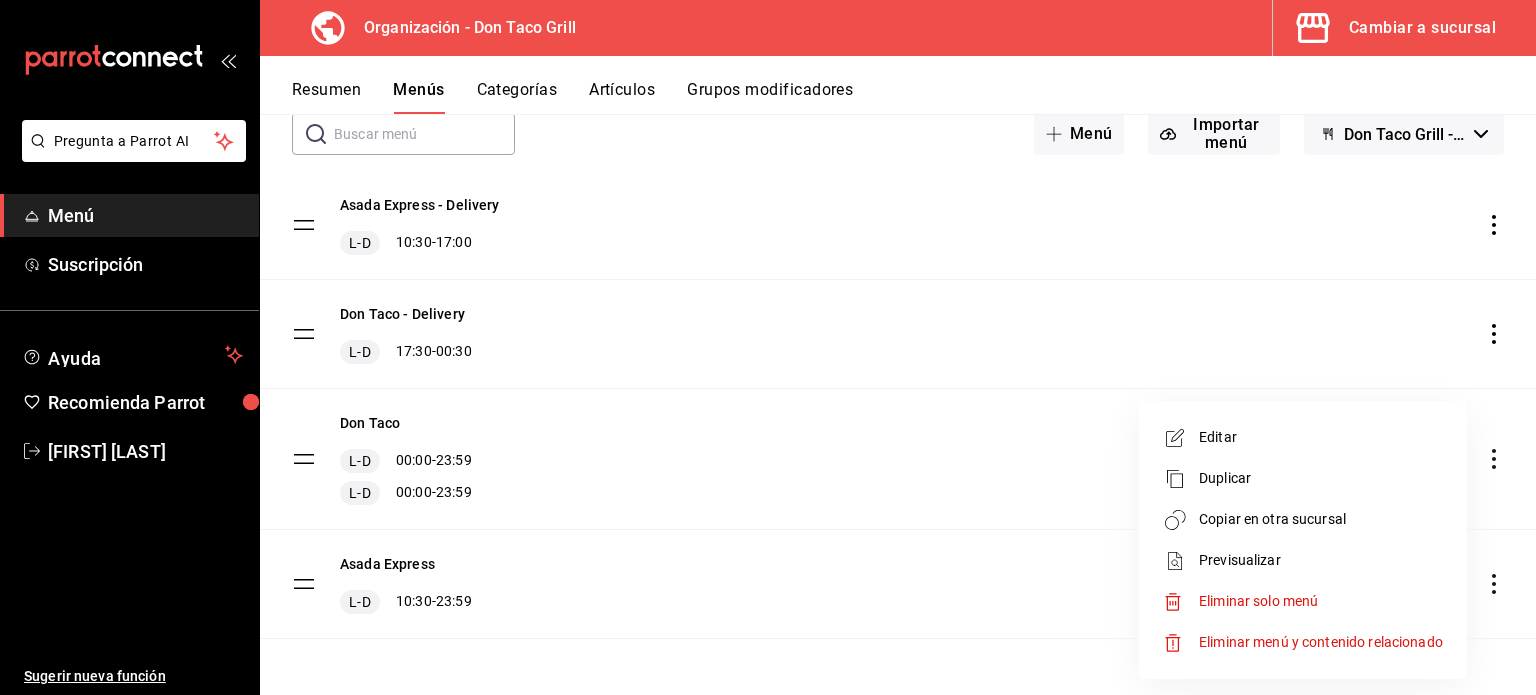 click on "Copiar en otra sucursal" at bounding box center (1321, 519) 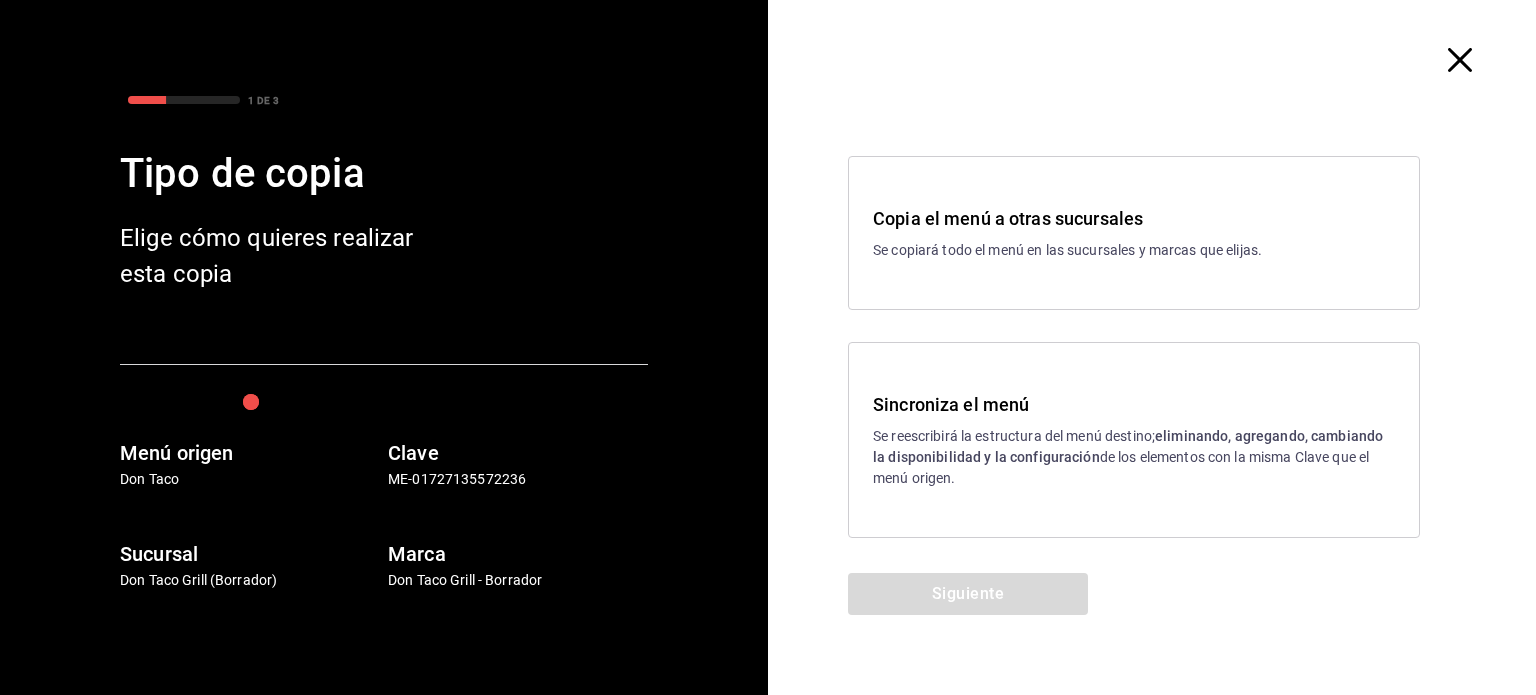 click on "Sincroniza el menú" at bounding box center [1134, 404] 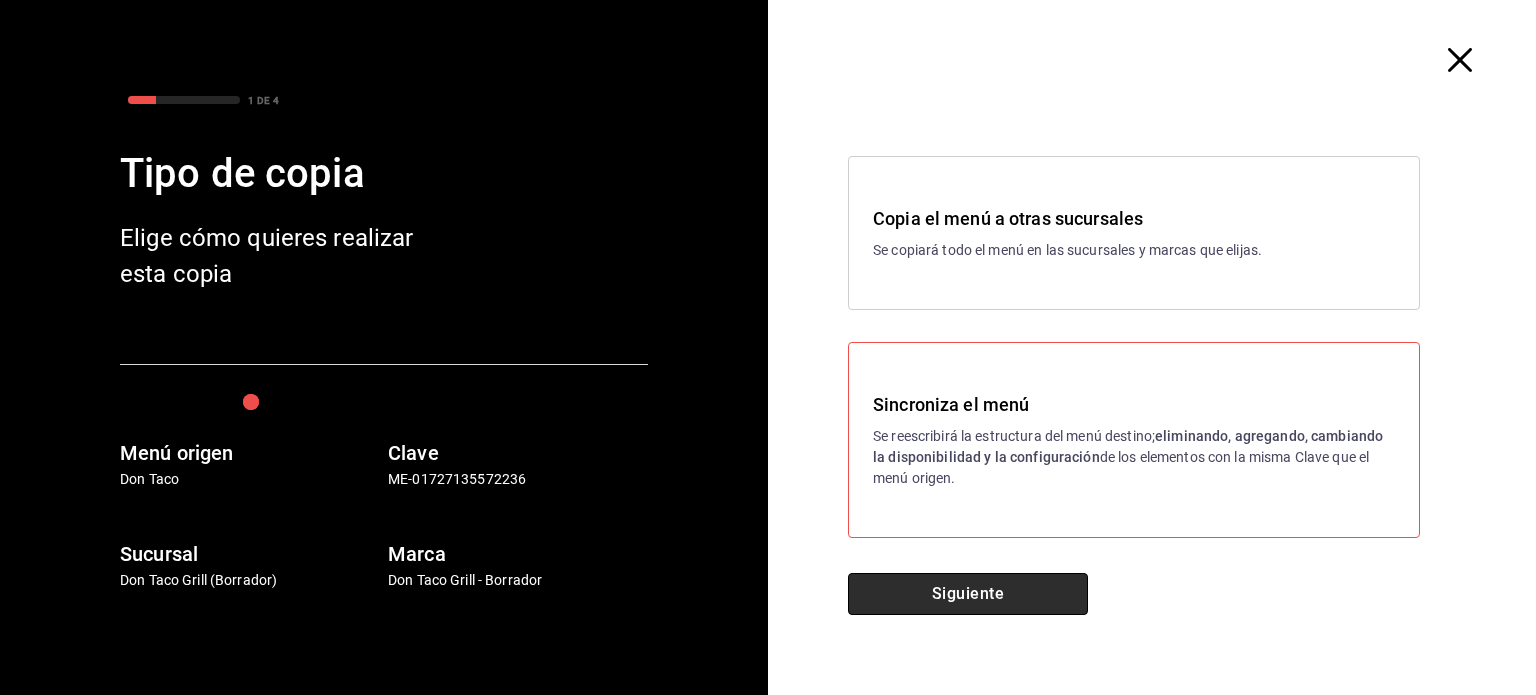click on "Siguiente" at bounding box center [968, 594] 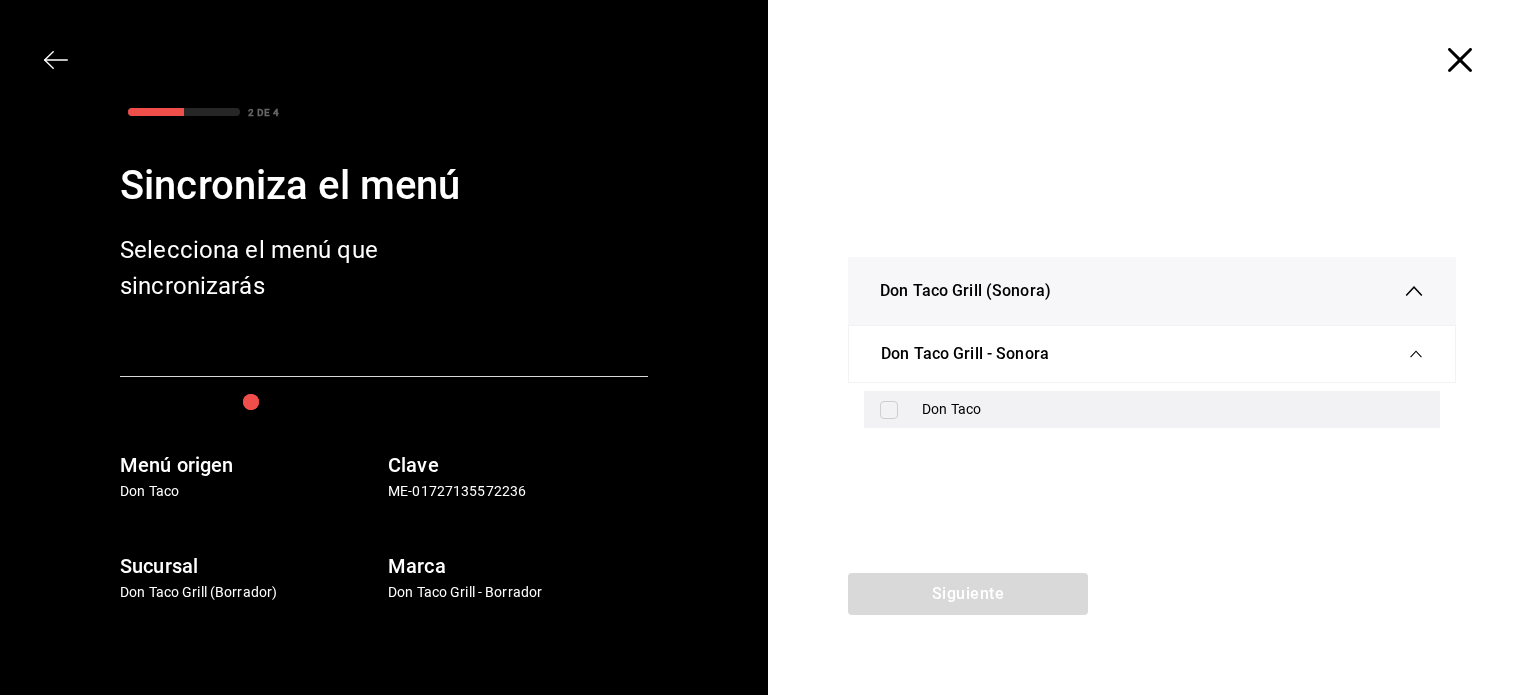 click on "Don Taco" at bounding box center [1173, 409] 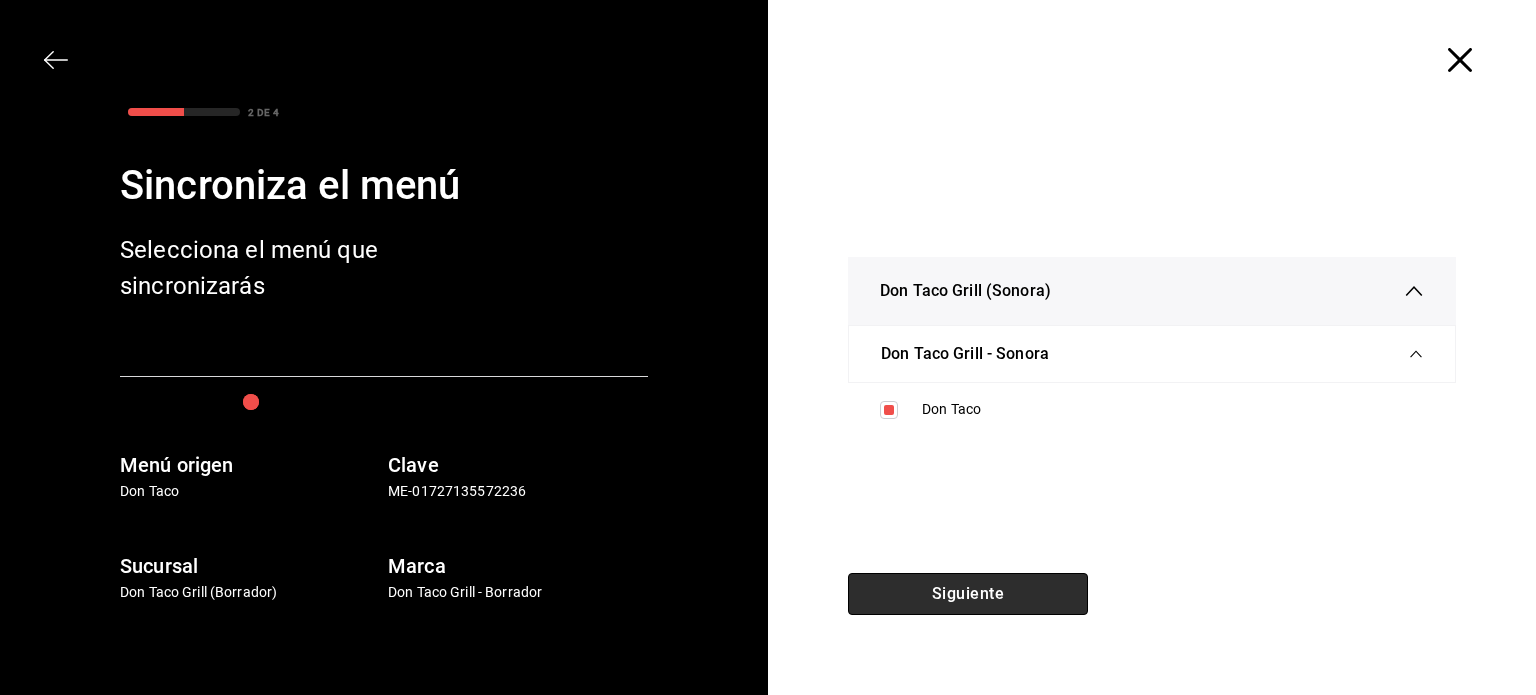 click on "Siguiente" at bounding box center (968, 594) 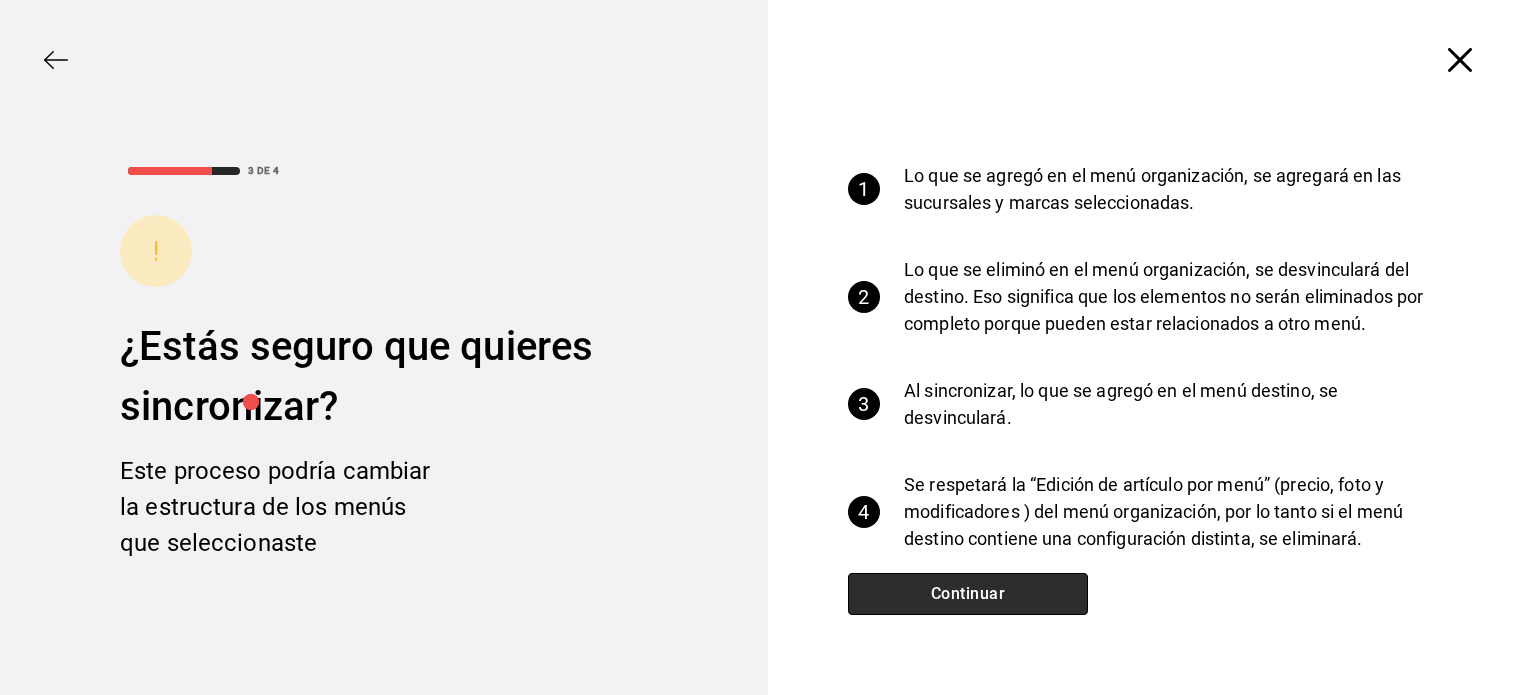 click on "Continuar" at bounding box center [968, 594] 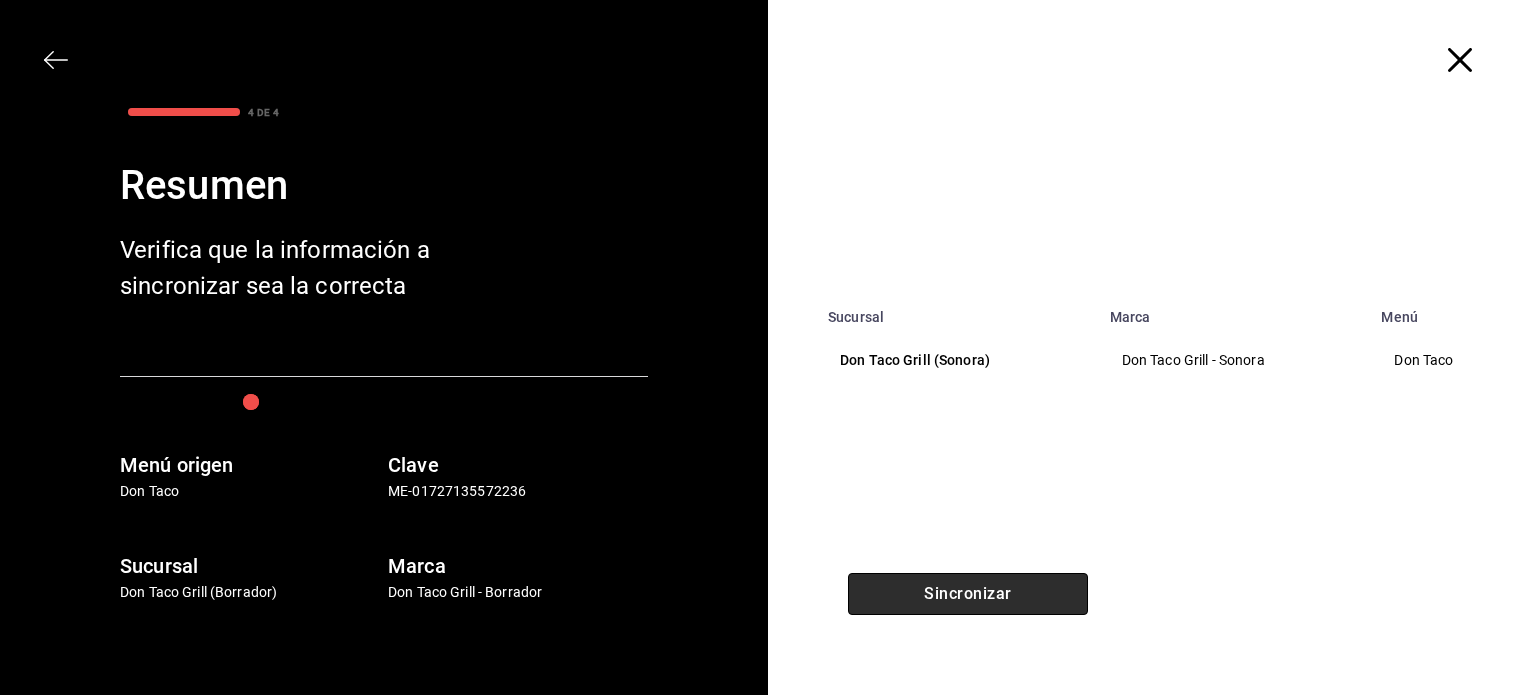 click on "Sincronizar" at bounding box center [968, 594] 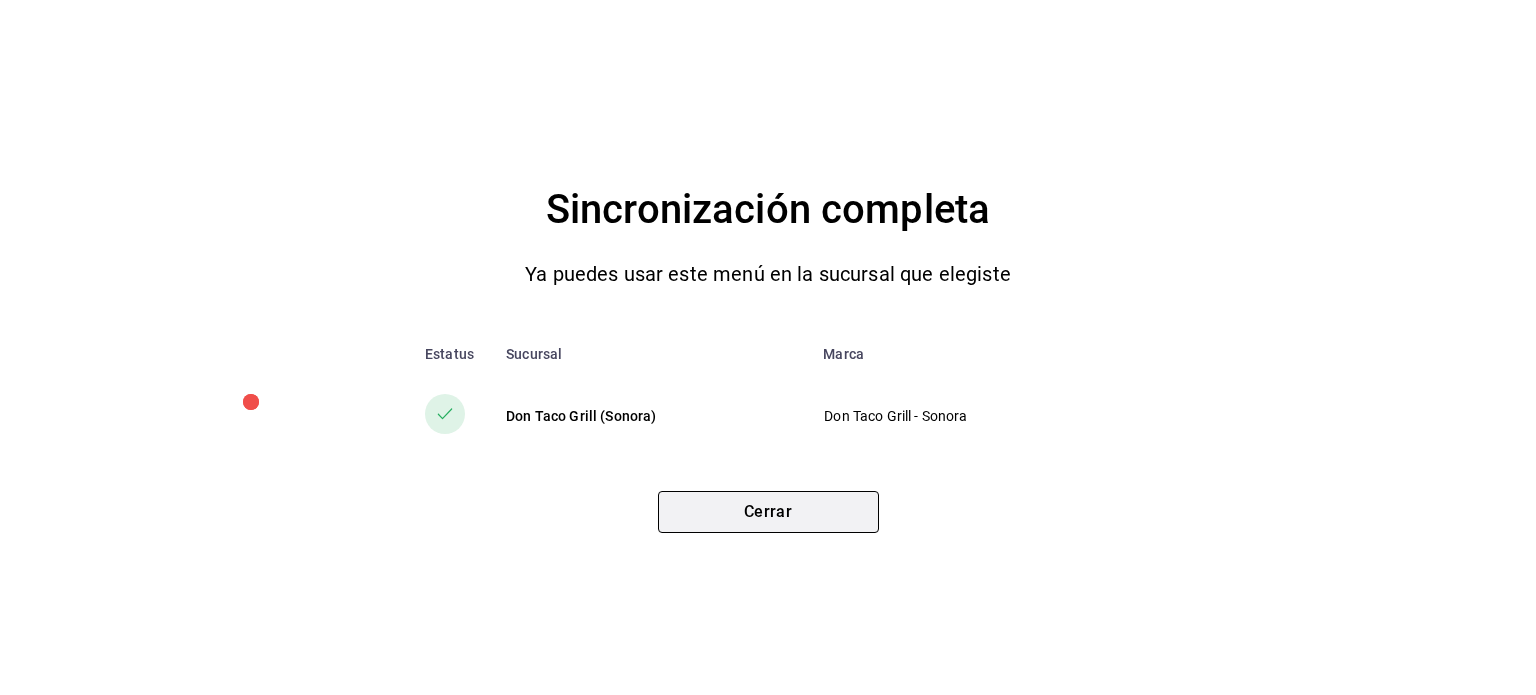 click on "Cerrar" at bounding box center [768, 512] 